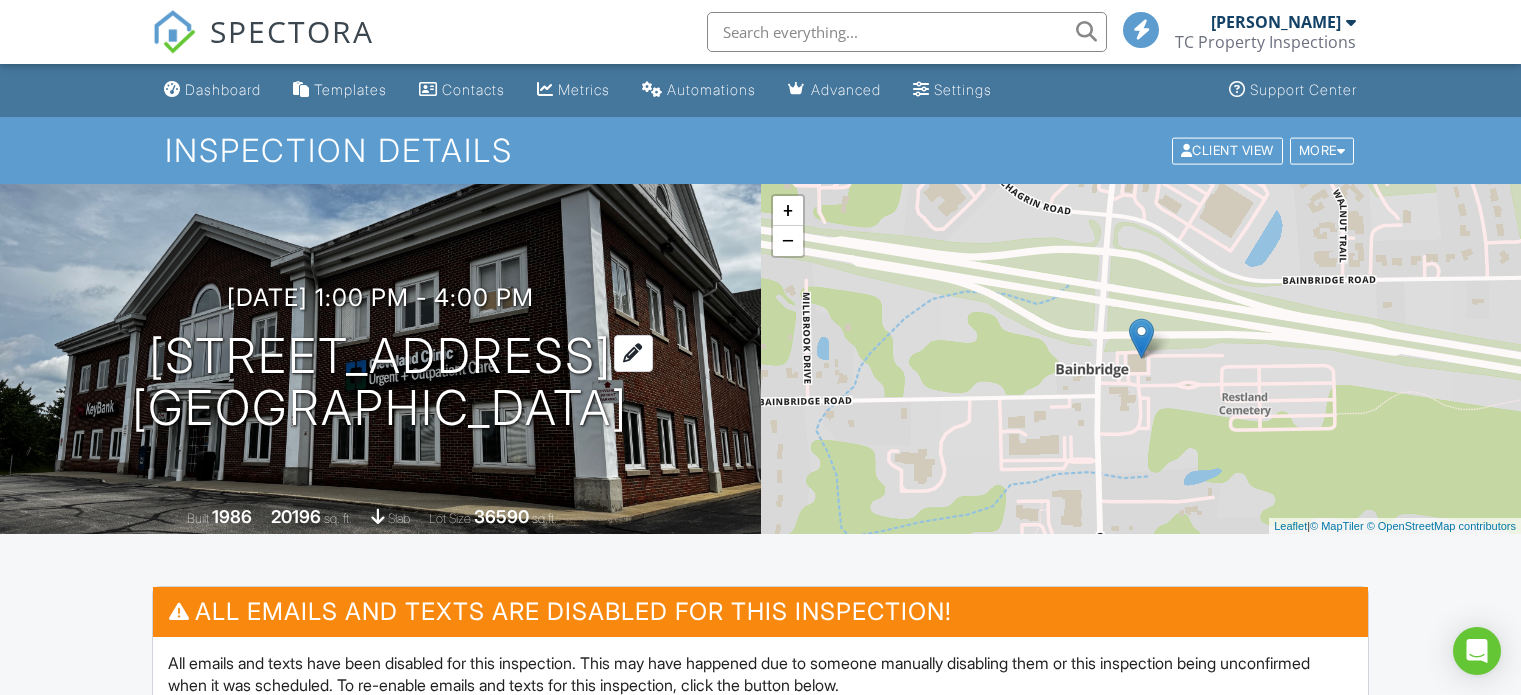 scroll, scrollTop: 0, scrollLeft: 0, axis: both 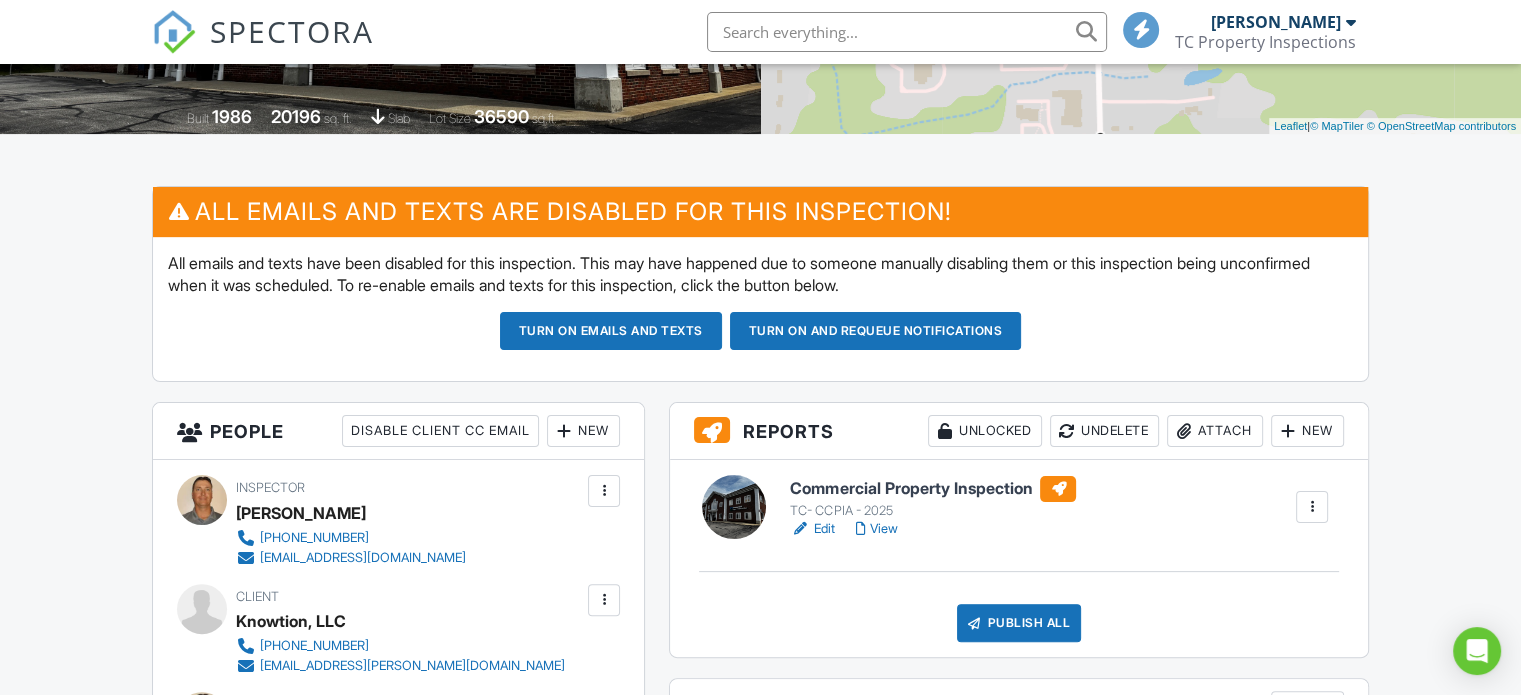 click on "Turn on emails and texts" at bounding box center (611, 331) 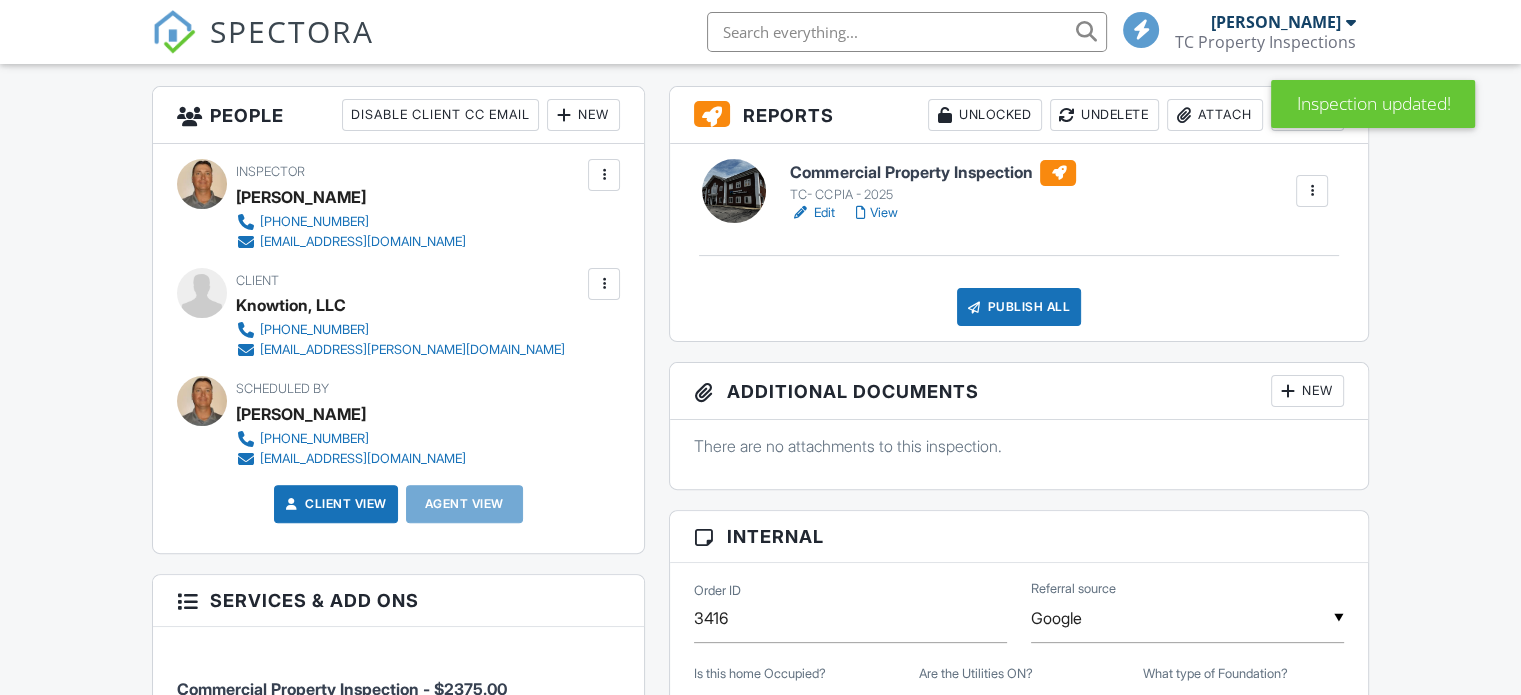 scroll, scrollTop: 800, scrollLeft: 0, axis: vertical 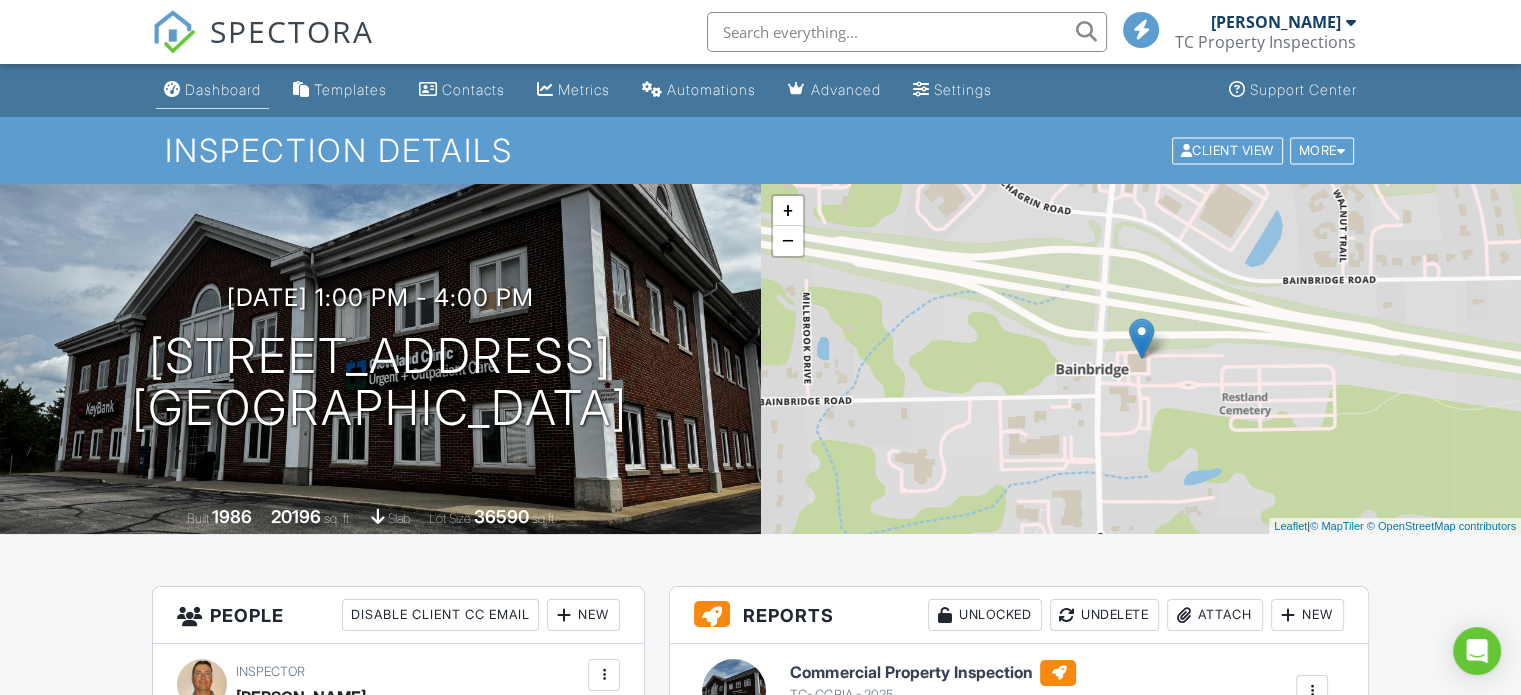click on "Dashboard" at bounding box center [223, 89] 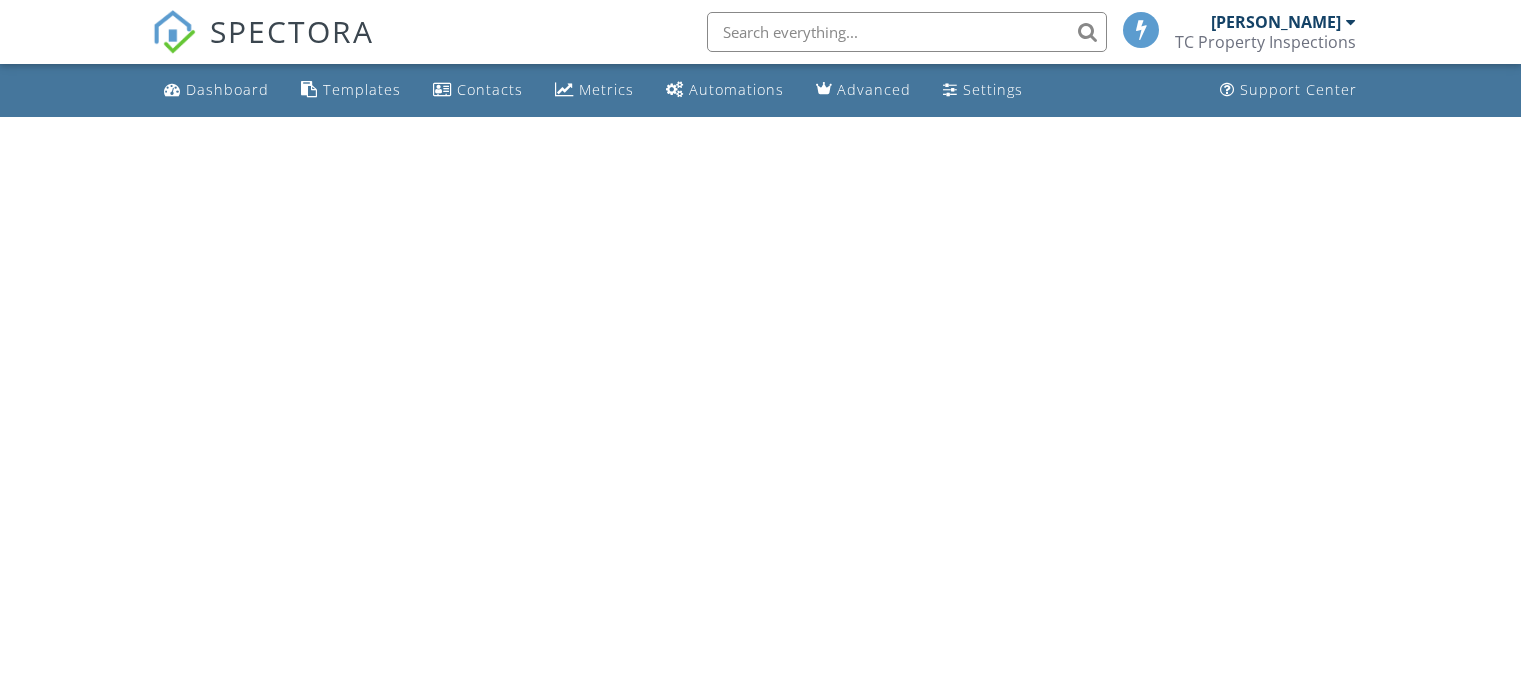 scroll, scrollTop: 0, scrollLeft: 0, axis: both 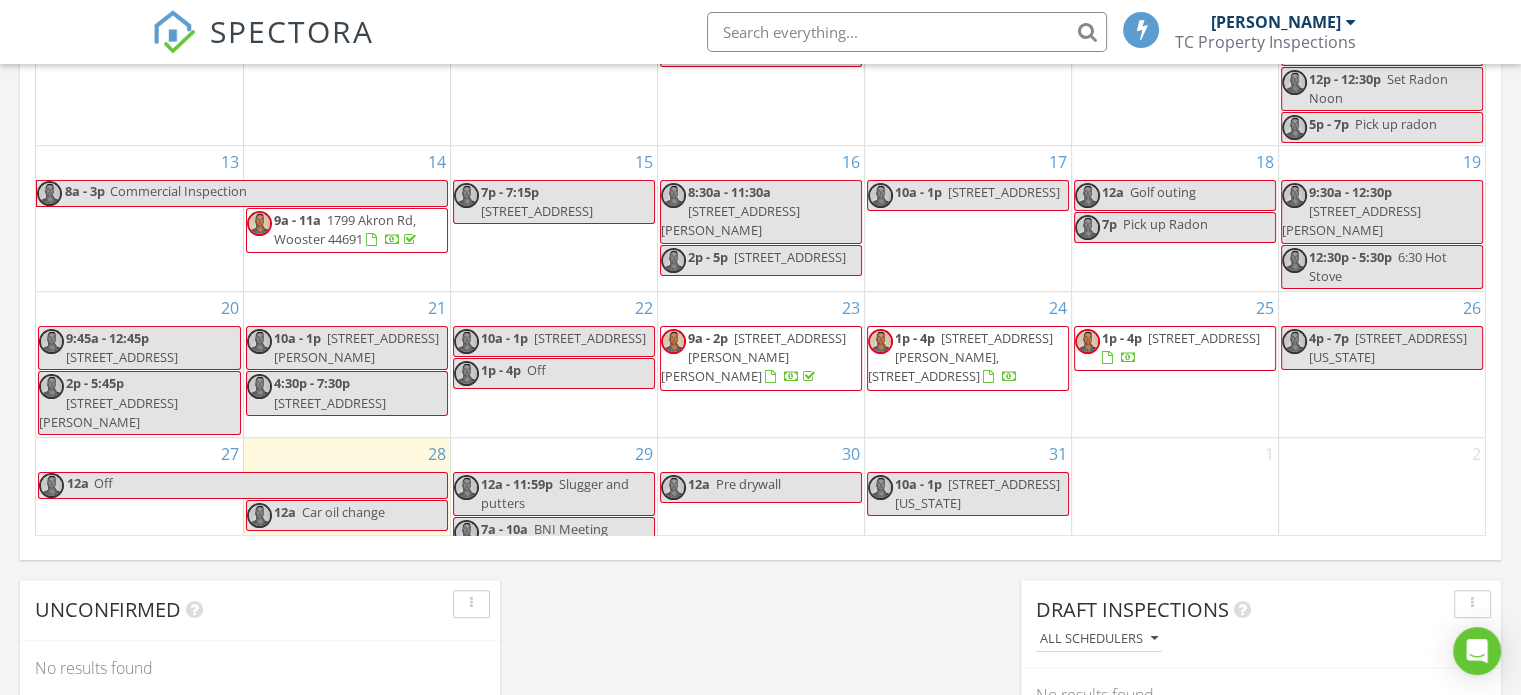 click on "1610 Thomas Hubbard Rd, Hubbard 44425" at bounding box center [753, 357] 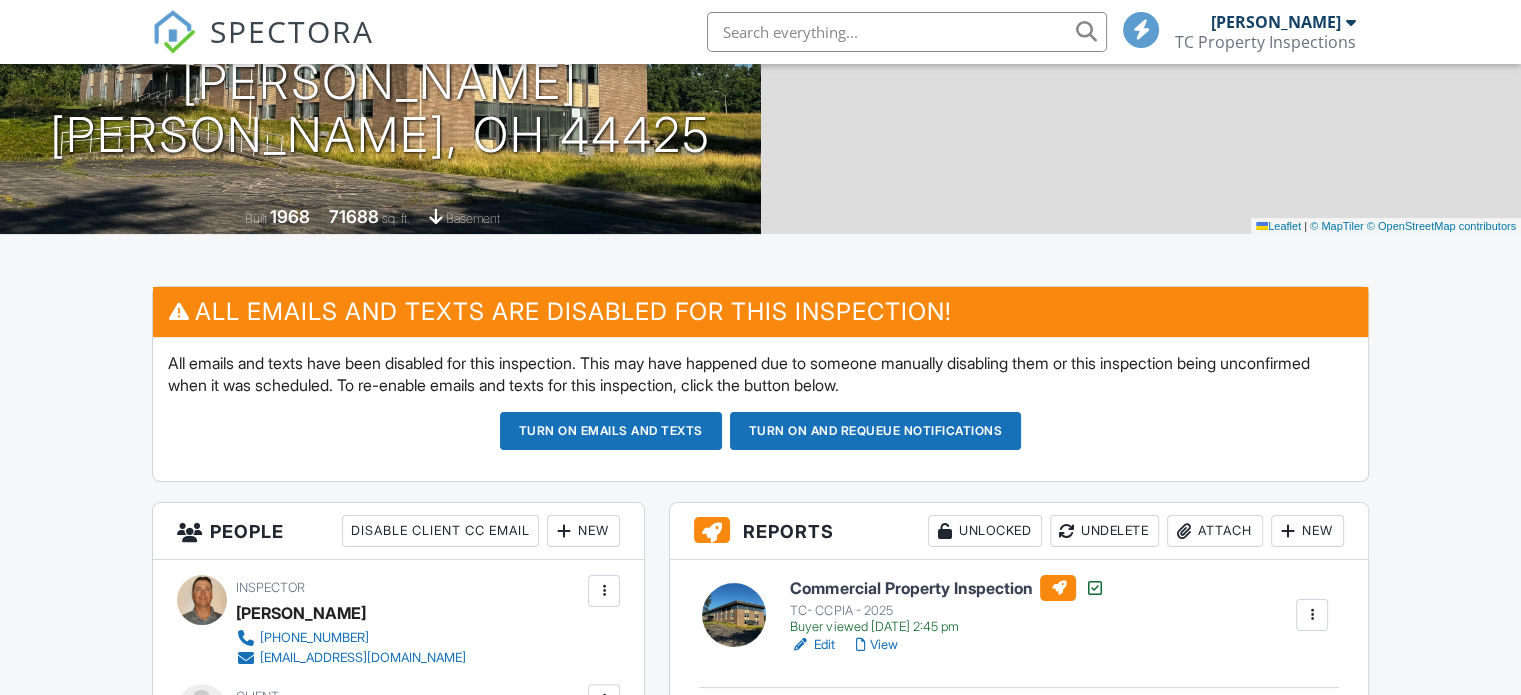 scroll, scrollTop: 306, scrollLeft: 0, axis: vertical 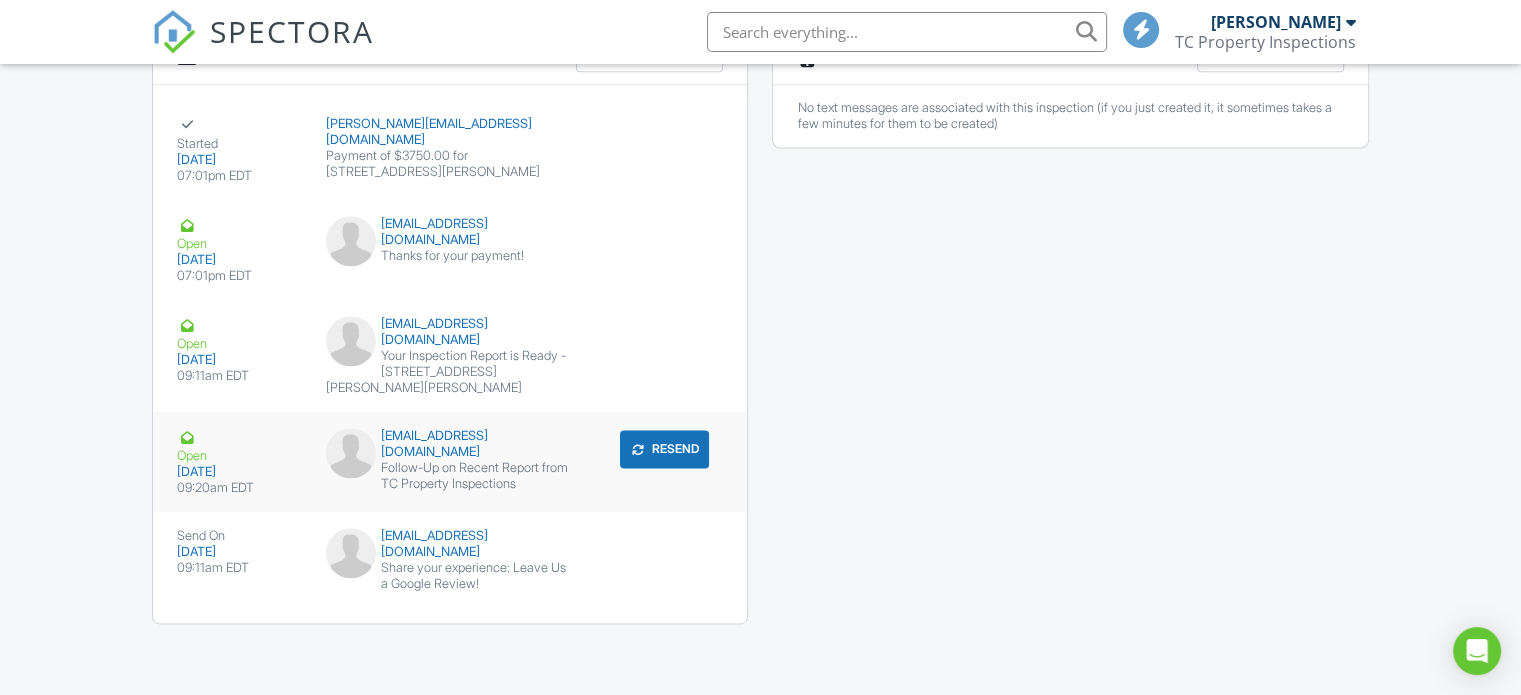 click on "Follow-Up on Recent Report from TC Property Inspections" at bounding box center [450, 476] 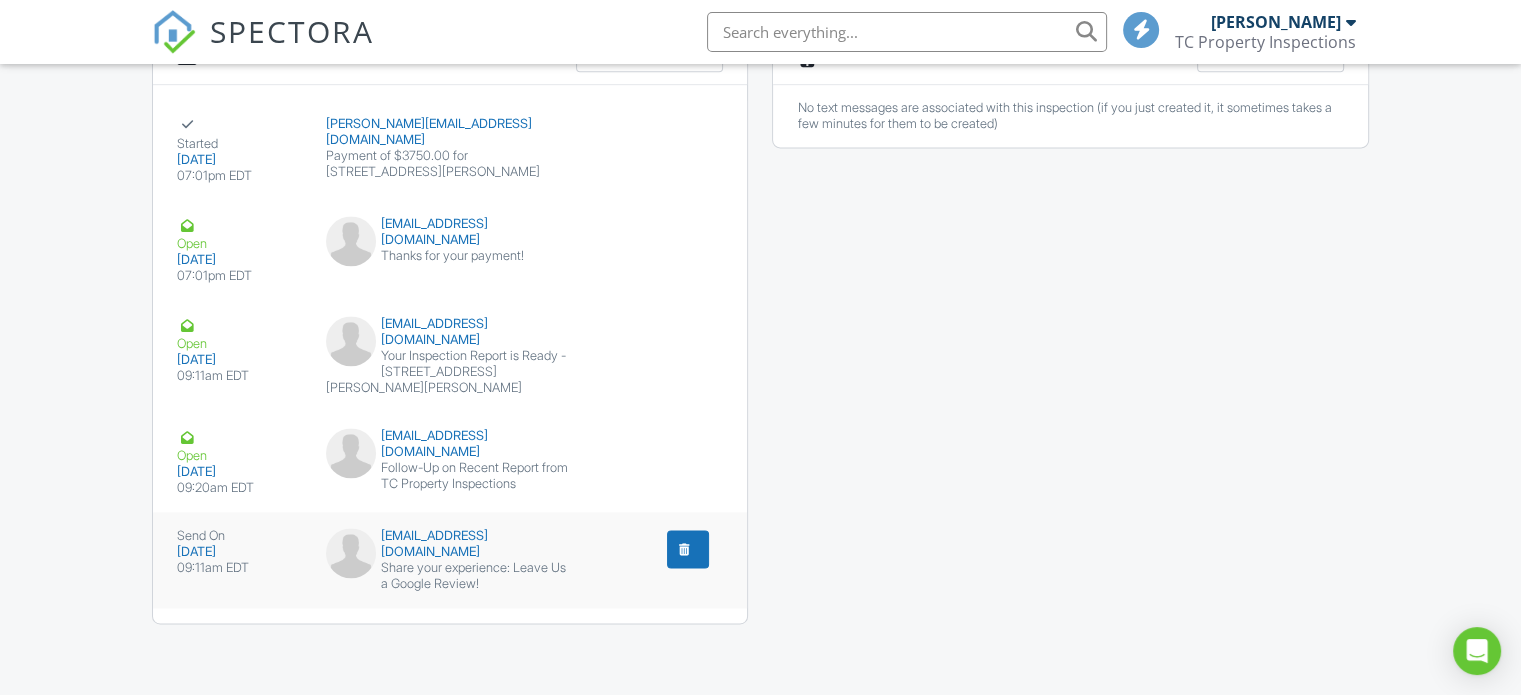click at bounding box center (688, 549) 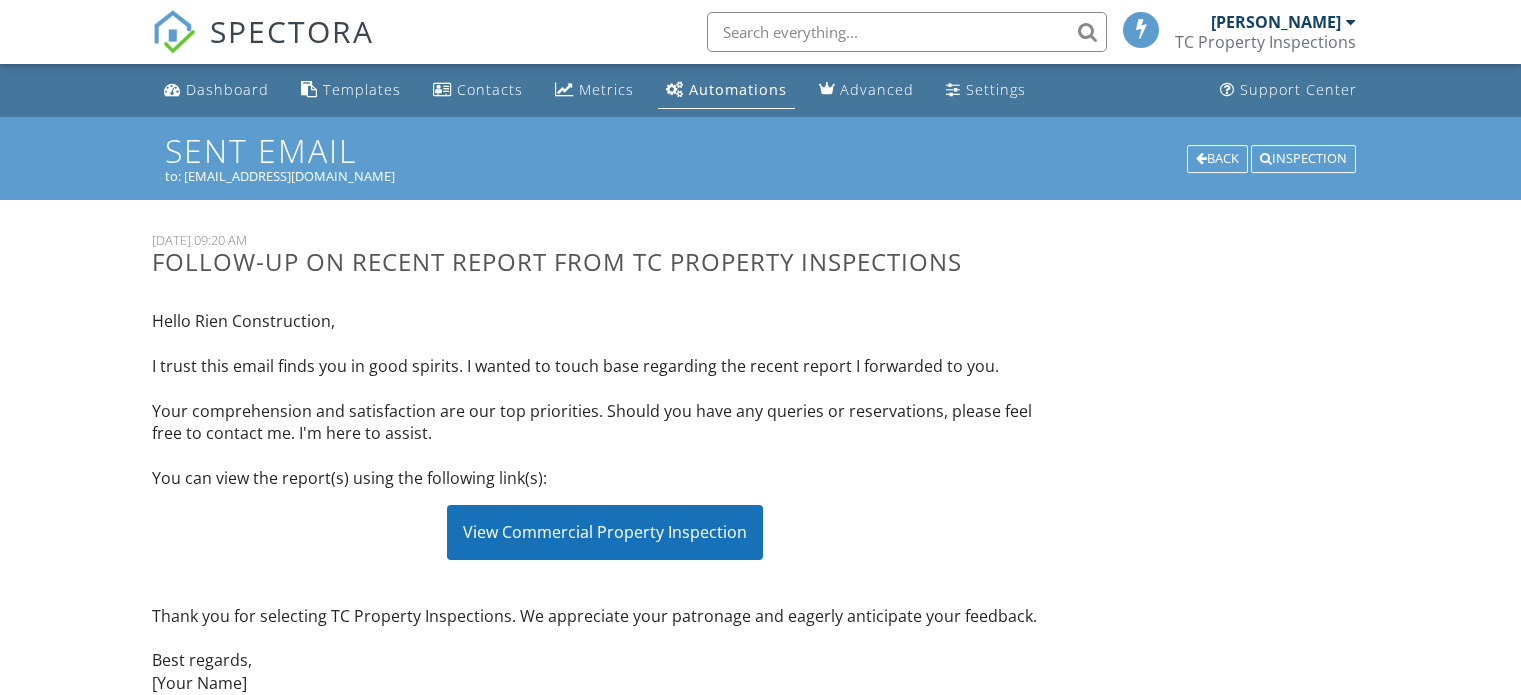 scroll, scrollTop: 0, scrollLeft: 0, axis: both 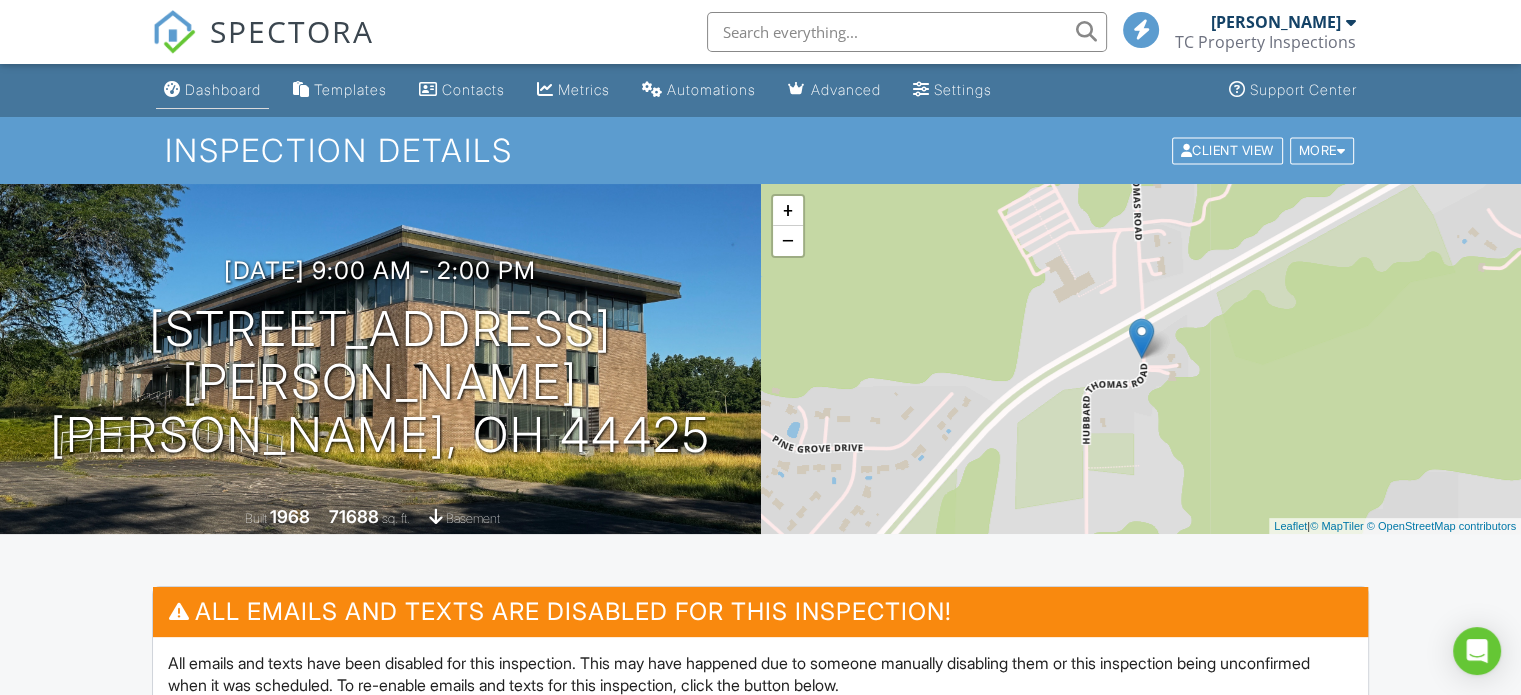 click on "Dashboard" at bounding box center [223, 89] 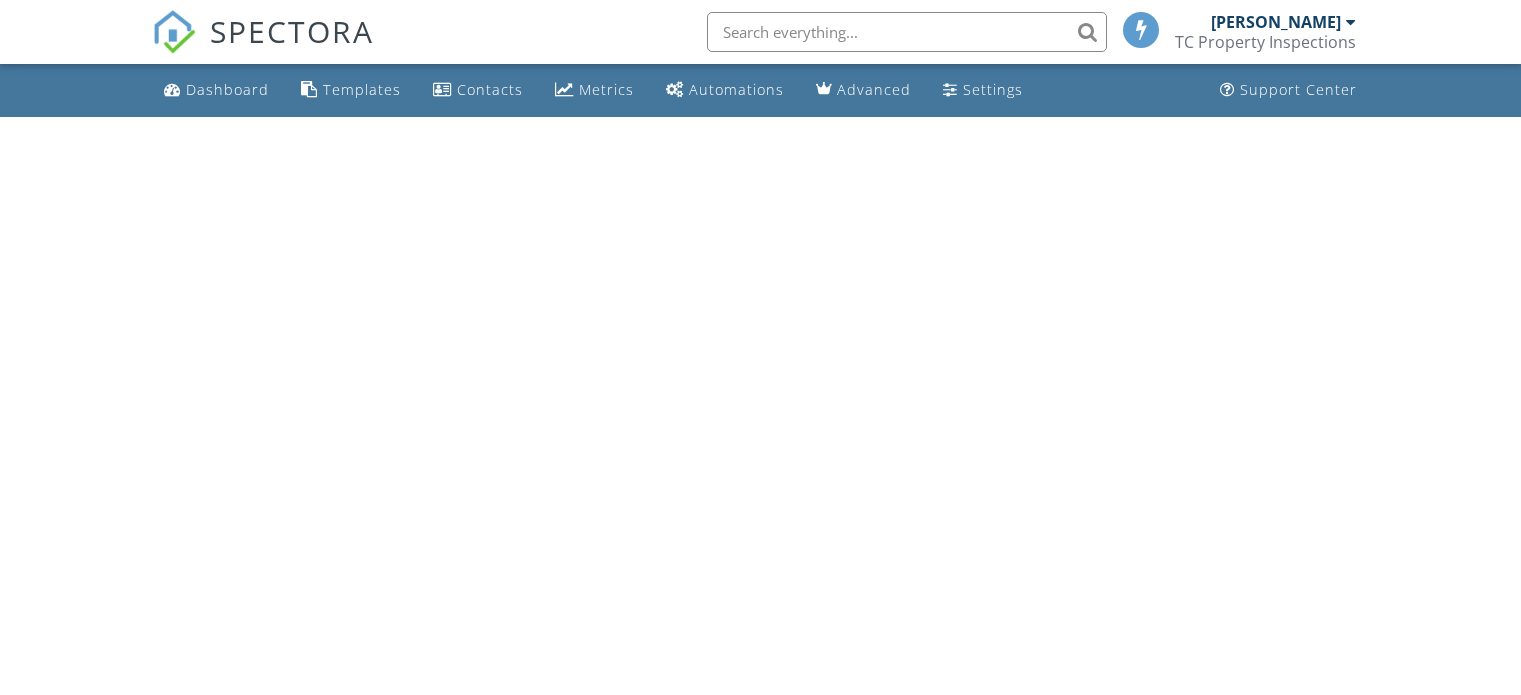 scroll, scrollTop: 0, scrollLeft: 0, axis: both 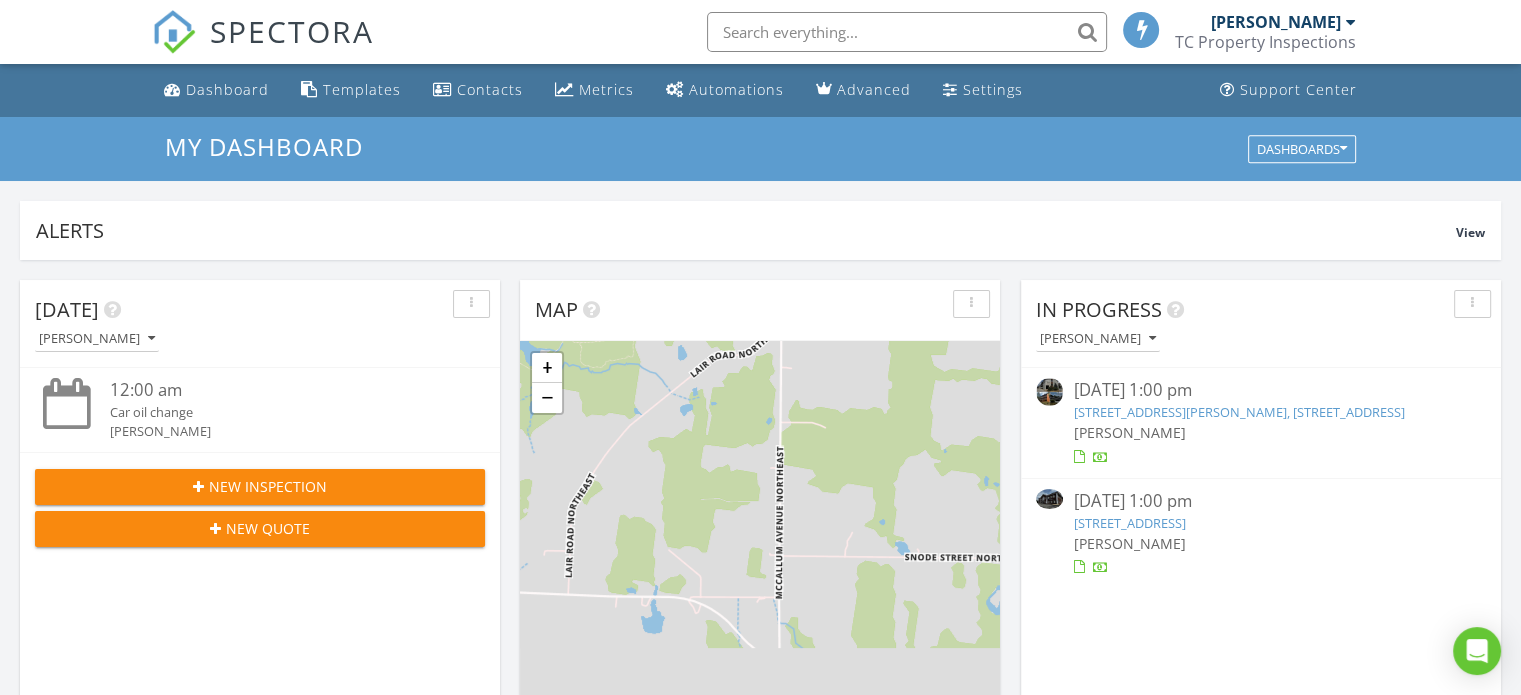 click on "[PERSON_NAME]" at bounding box center [1129, 543] 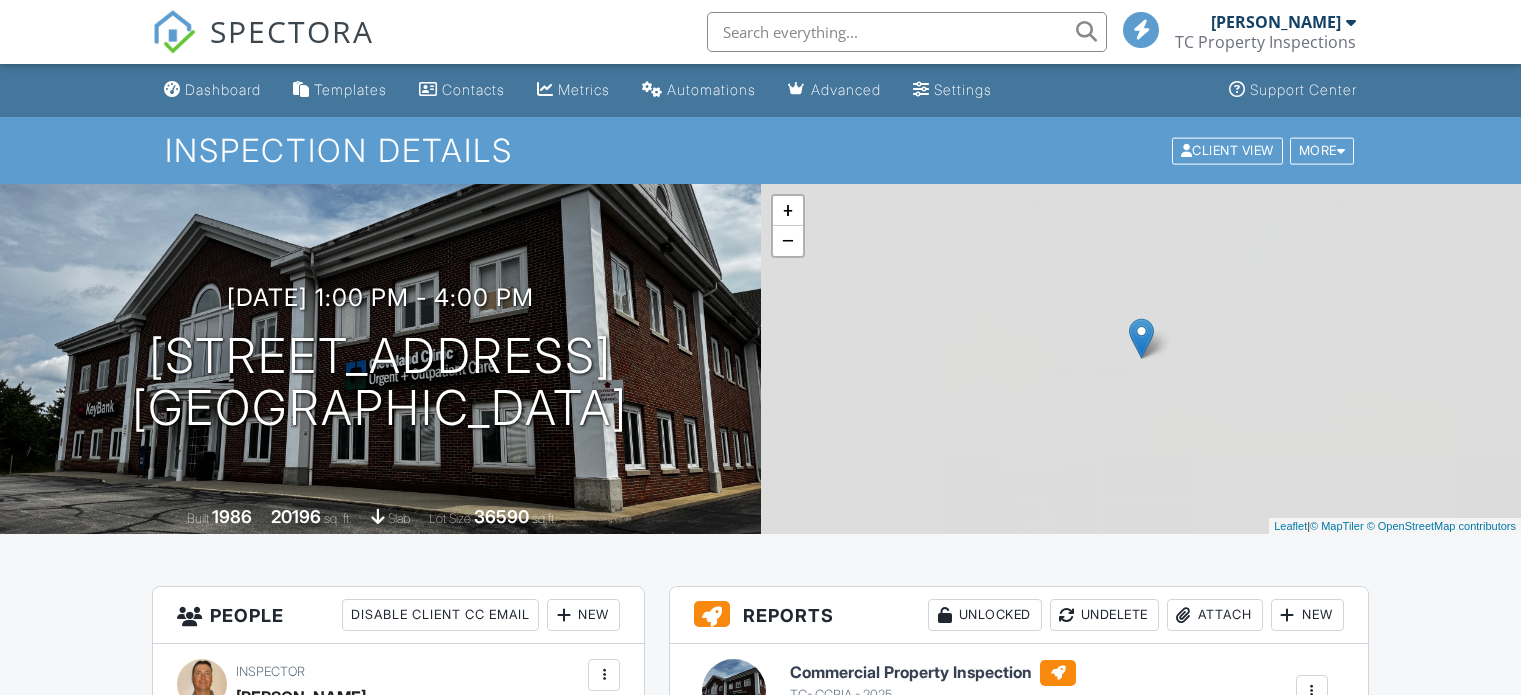 scroll, scrollTop: 368, scrollLeft: 0, axis: vertical 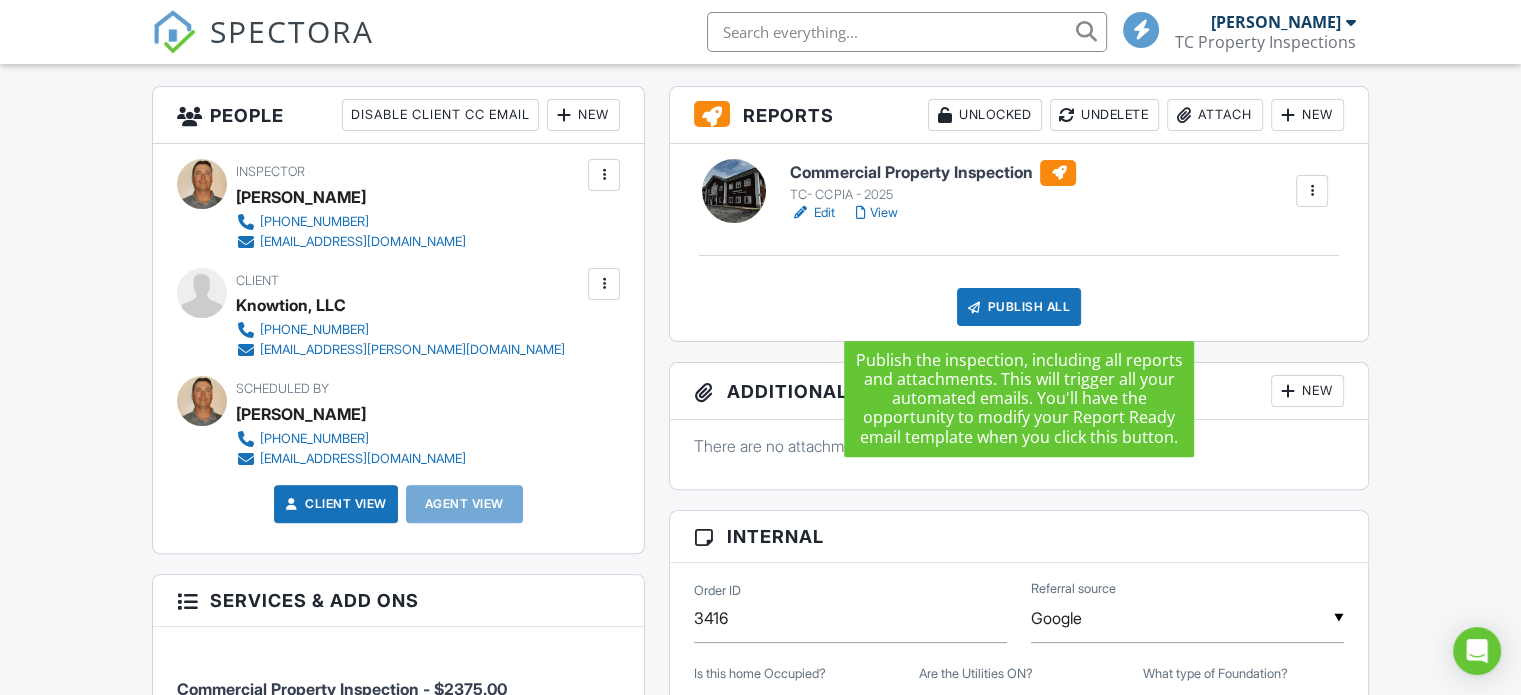 click on "Publish All" at bounding box center (1019, 307) 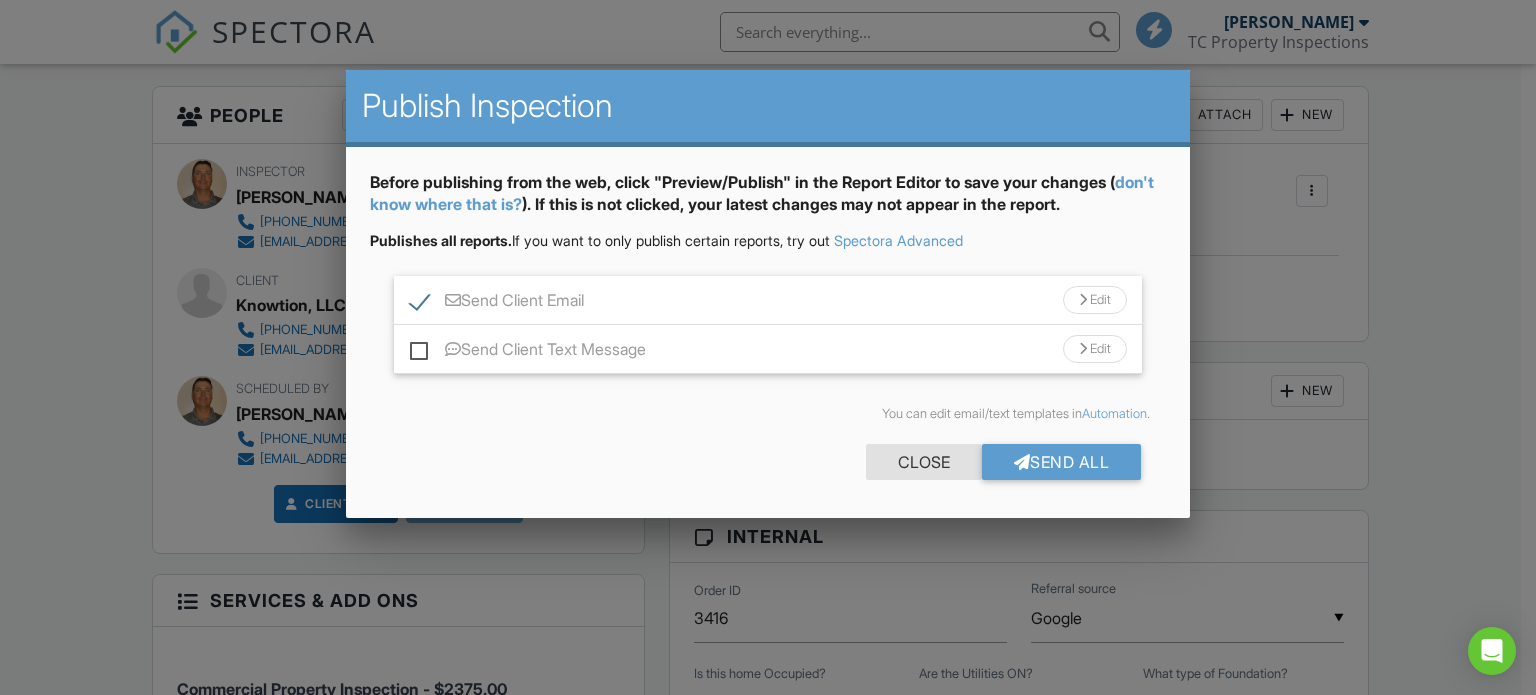 click on "Close" at bounding box center [924, 462] 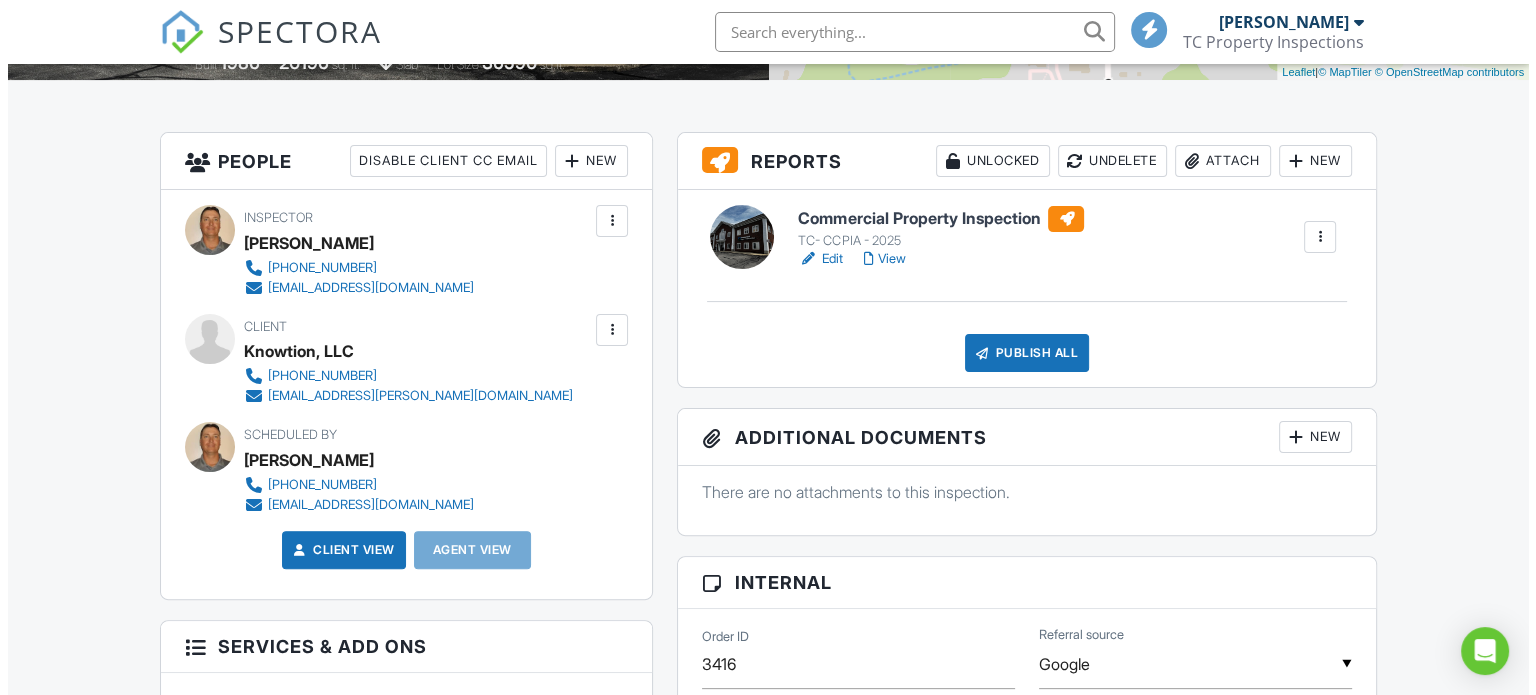 scroll, scrollTop: 400, scrollLeft: 0, axis: vertical 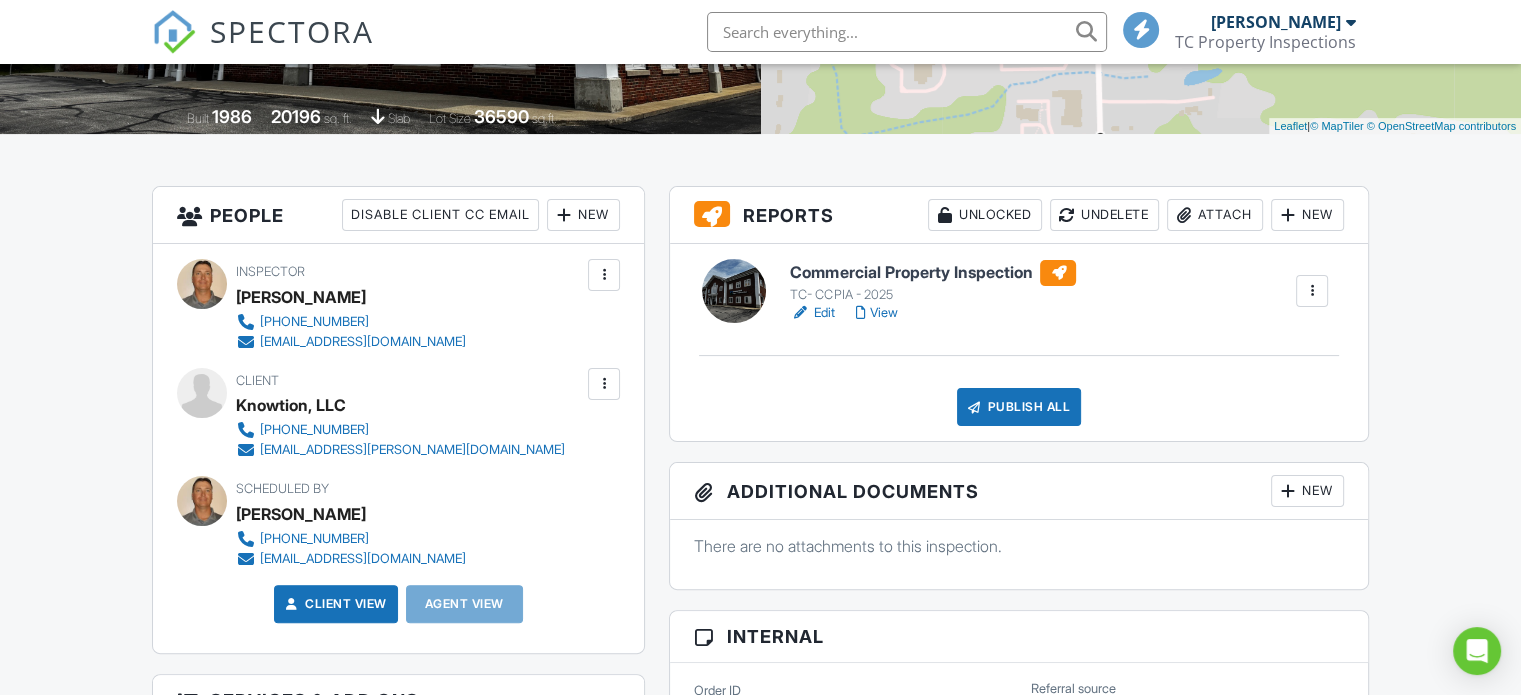 click on "Publish All" at bounding box center (1019, 407) 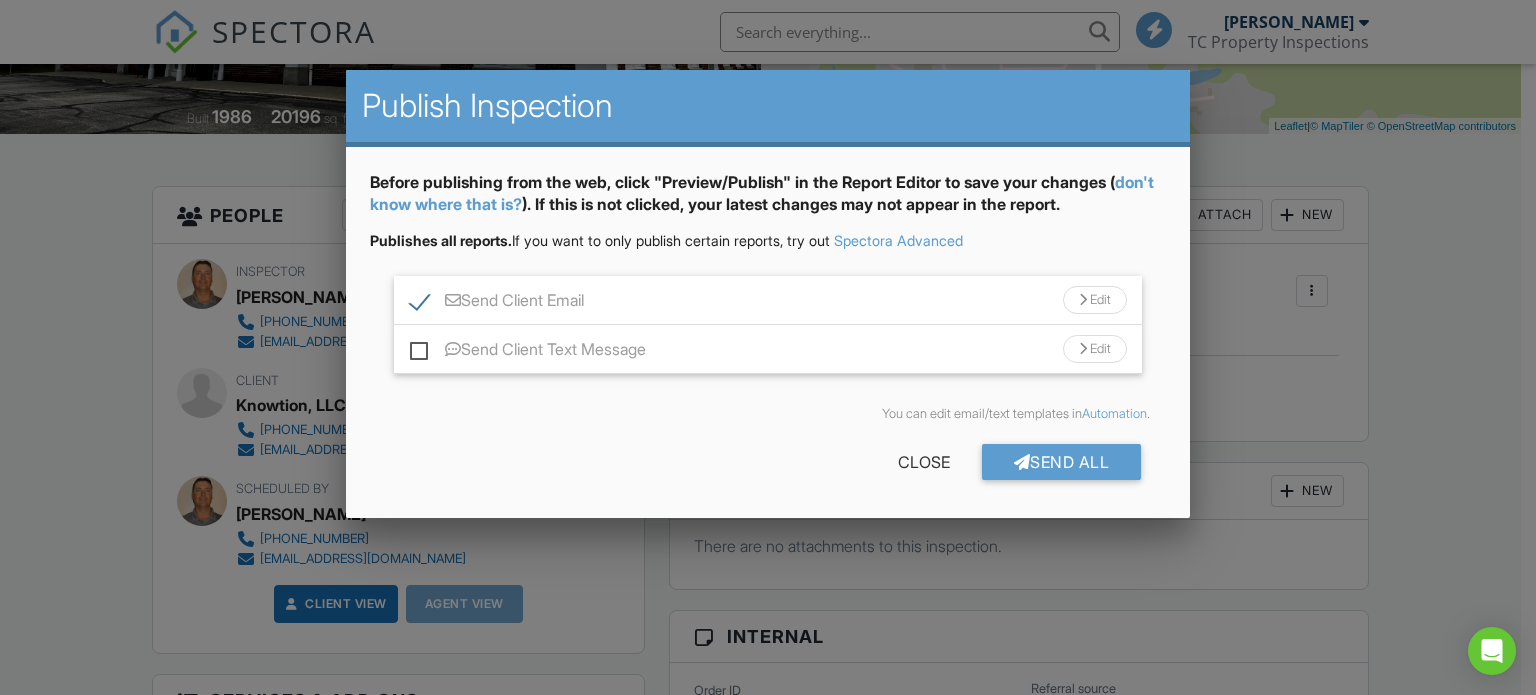 click on "Edit" at bounding box center [1095, 300] 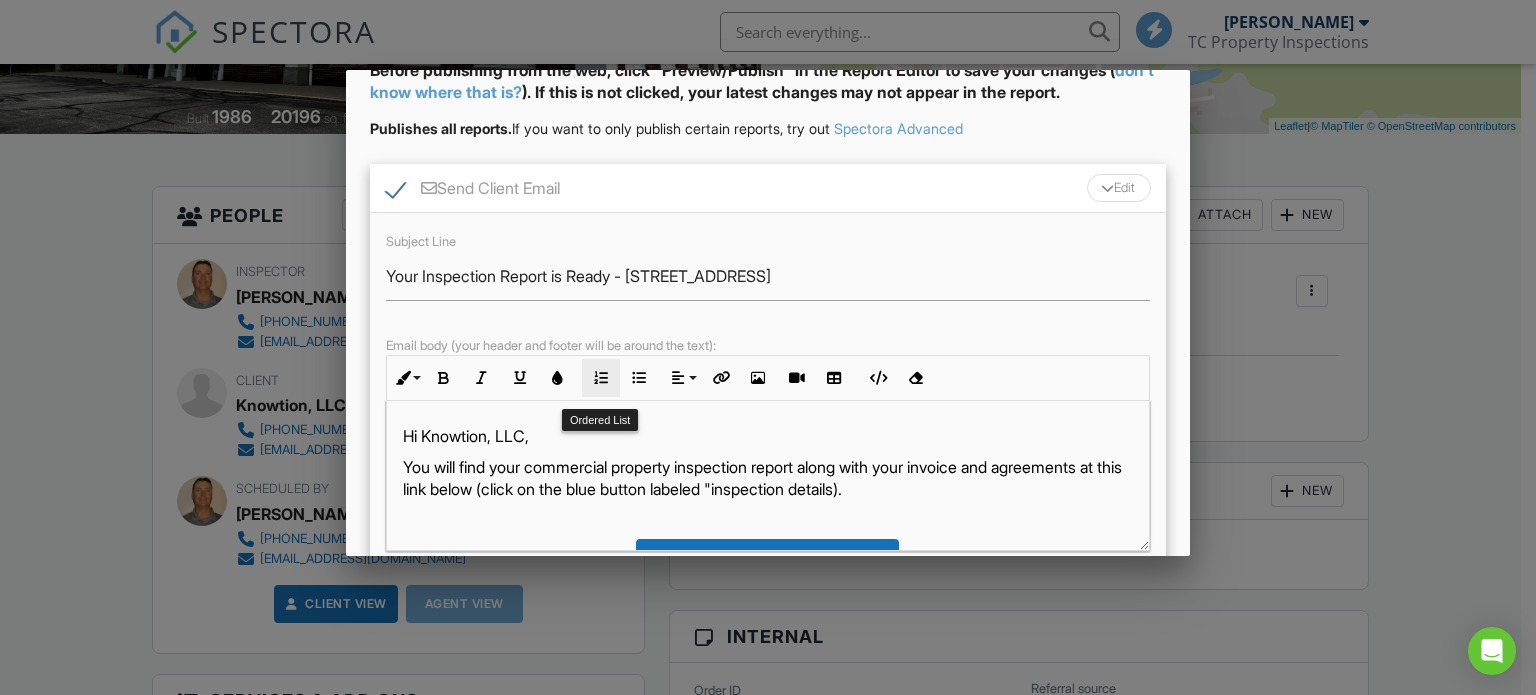 scroll, scrollTop: 200, scrollLeft: 0, axis: vertical 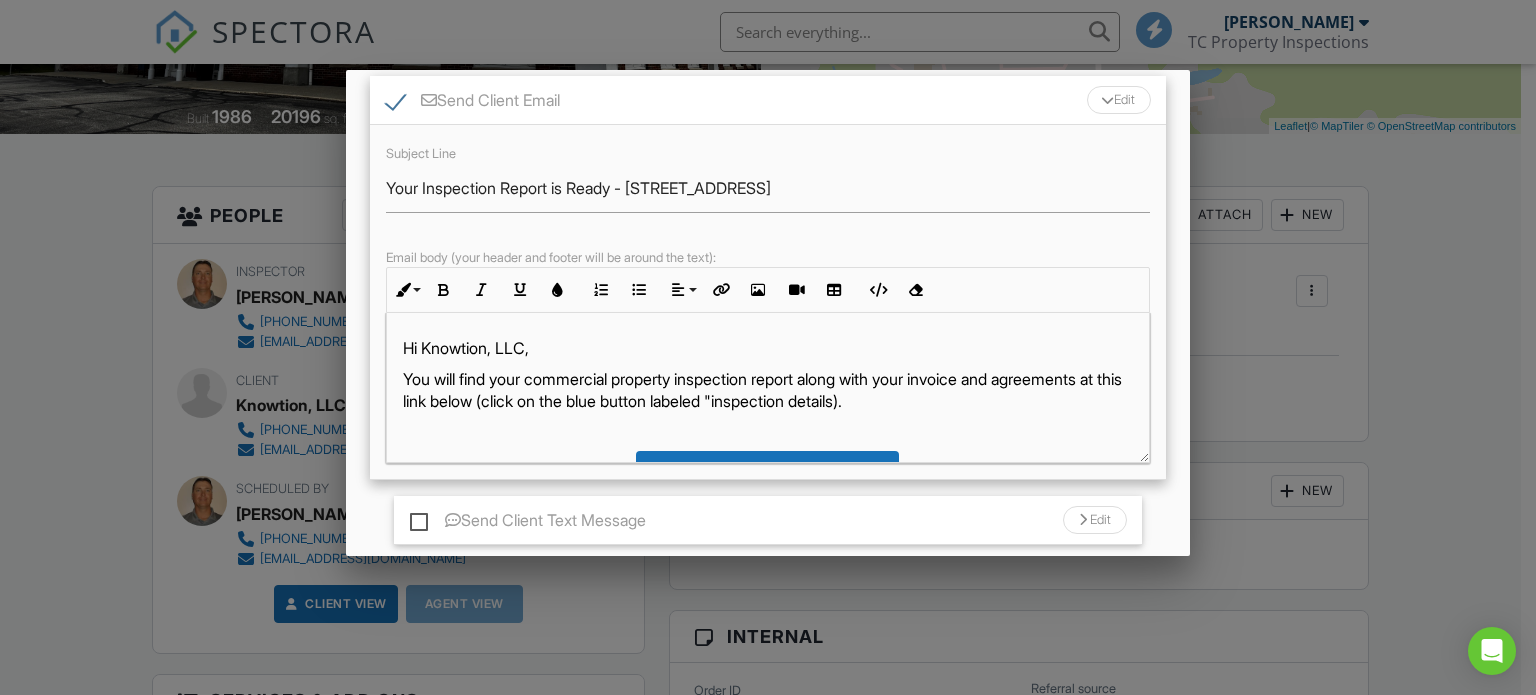 click on "You will find your commercial property inspection report along with your invoice and agreements at this link below (click on the blue button labeled "inspection details)." at bounding box center (768, 390) 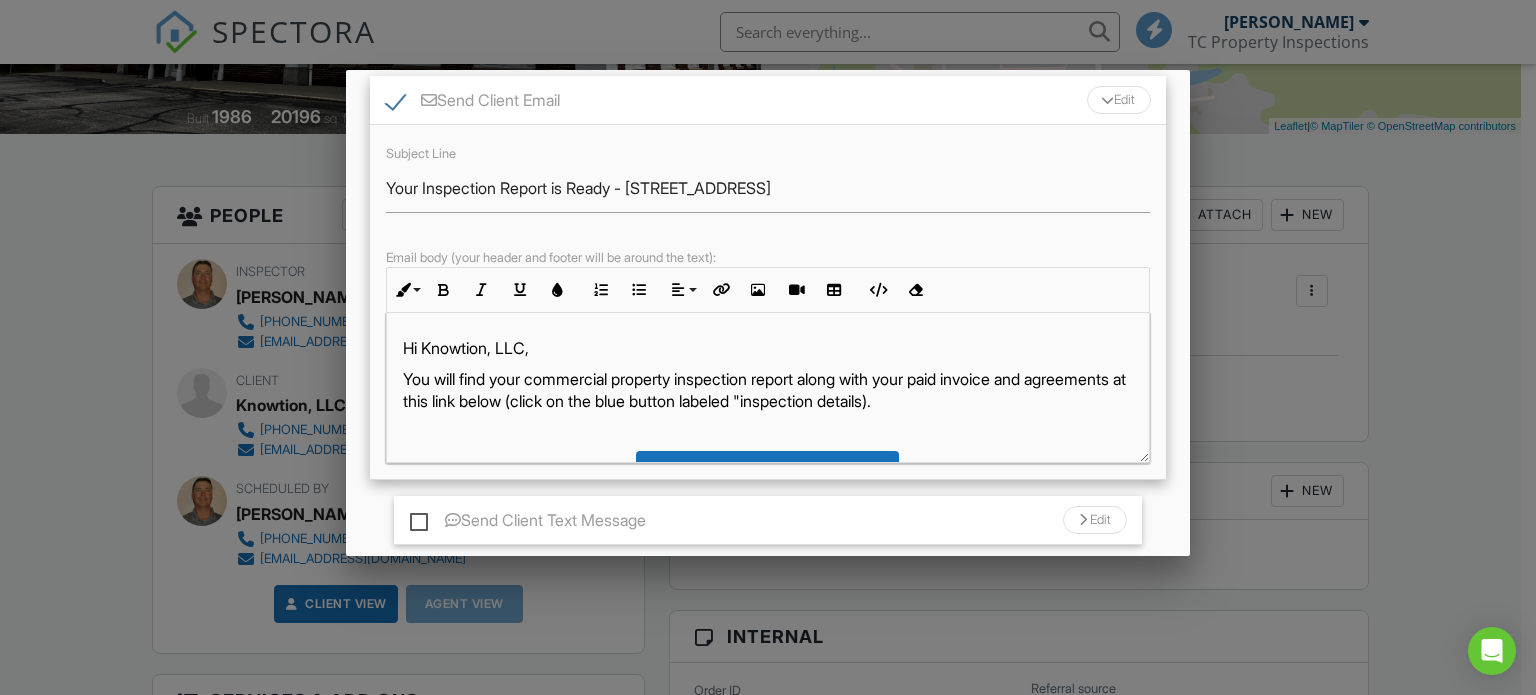 click on "Hi Knowtion, LLC, You will find your commercial property inspection report along with your paid invoice and agreements at this link below (click on the blue button labeled "inspection details). Commercial Inspections Details For the best experience, recommend using one of the following browsers: Chrome, Firefox, or Safari. How to navigate inside your report? Take a look below for some suggestions. Recommend saving a PDF file of each report to your computer for future reference. Let me know if you have any questions." at bounding box center (768, 846) 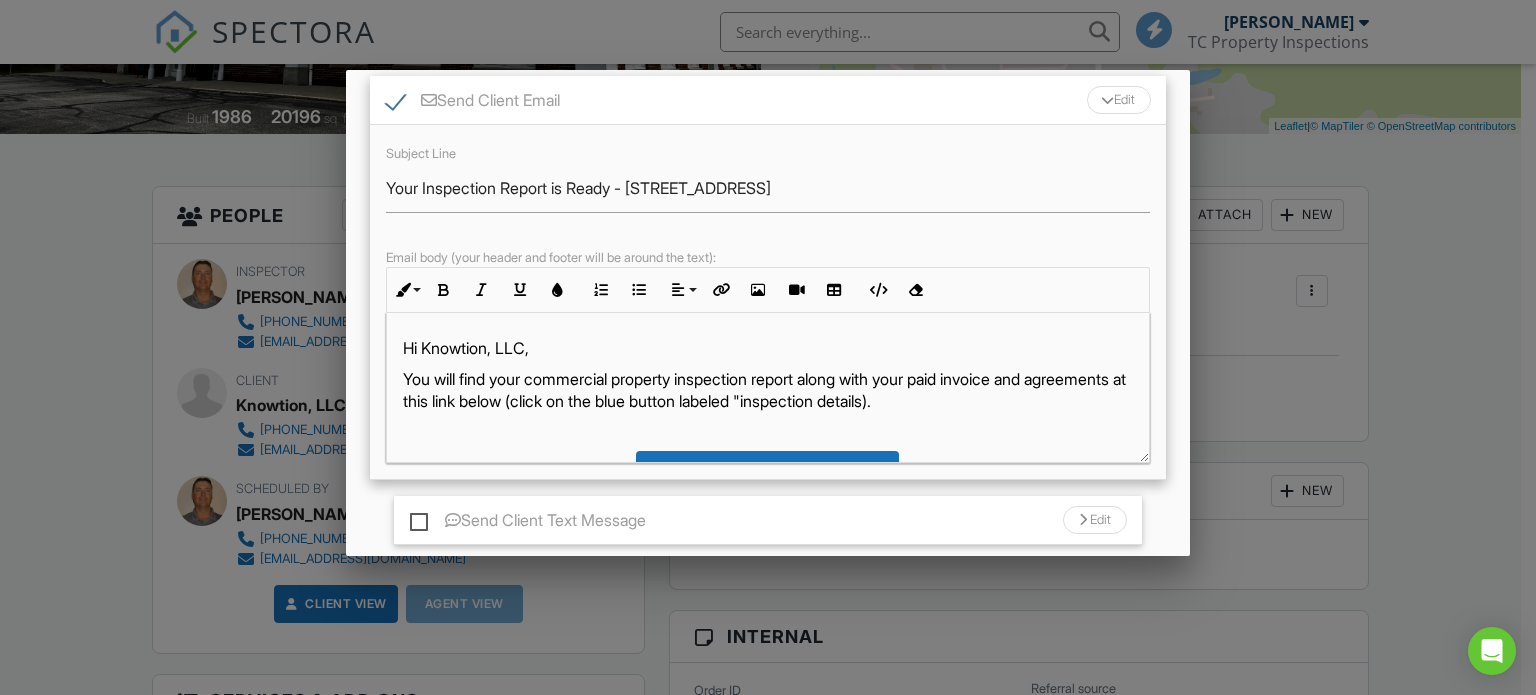 scroll, scrollTop: 40, scrollLeft: 0, axis: vertical 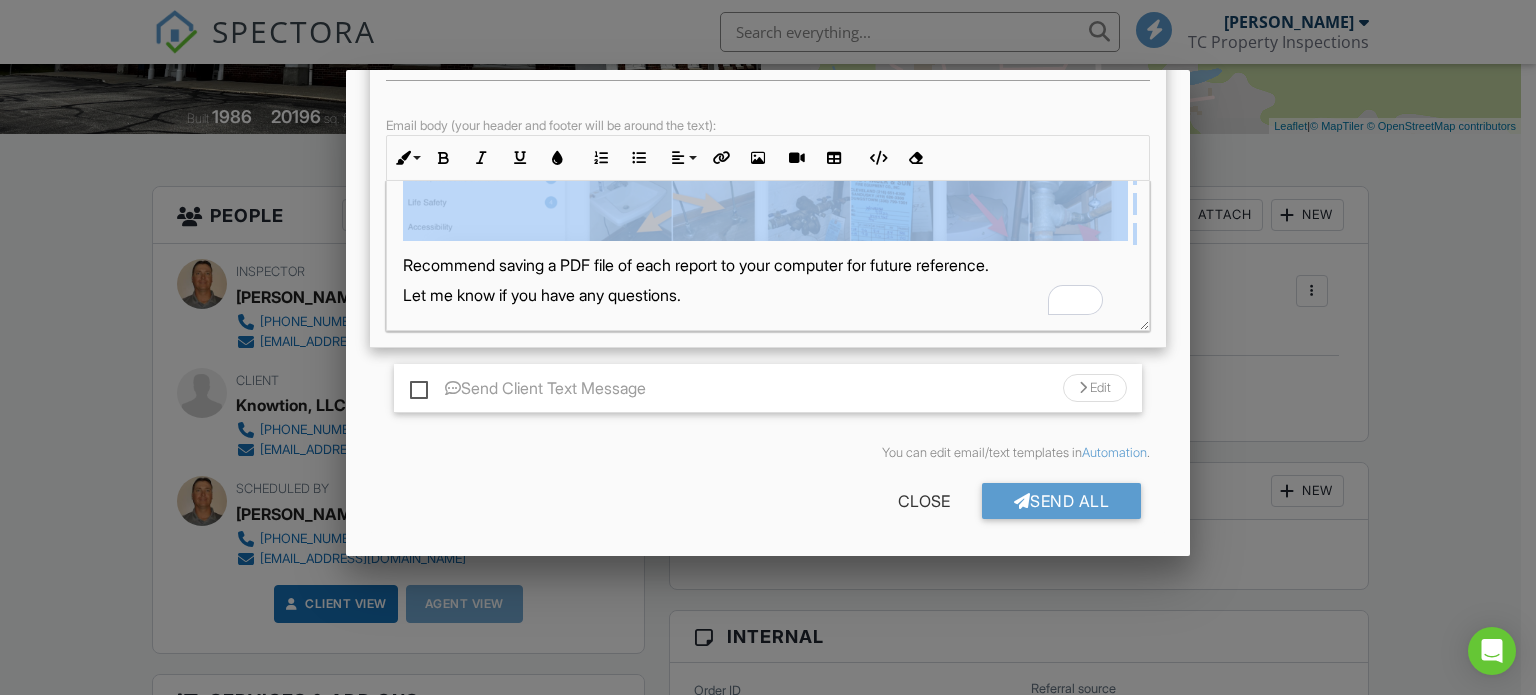 drag, startPoint x: 403, startPoint y: 213, endPoint x: 1031, endPoint y: 231, distance: 628.25793 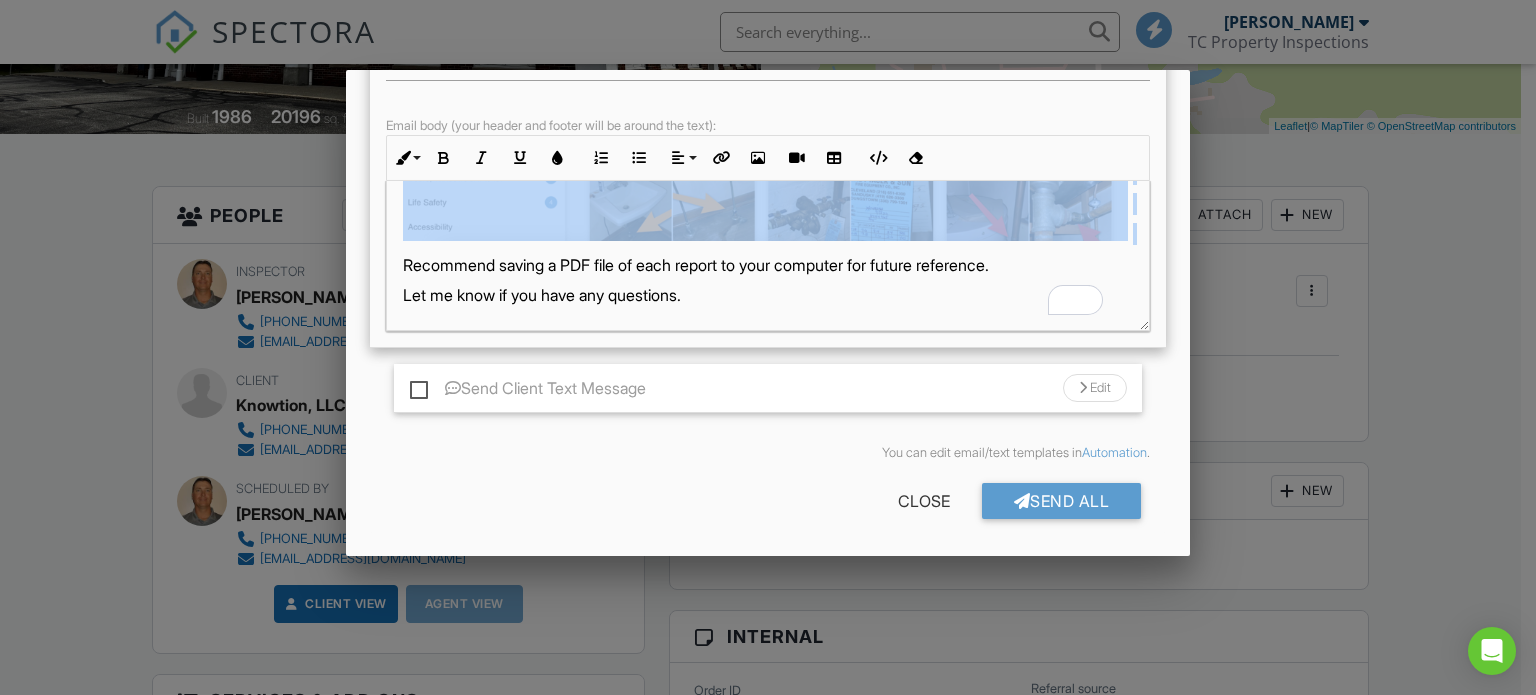 click on "Hi Knowtion, LLC, You will find your commercial property inspection report along with your paid invoice and  ​ ​ agreements at this link below (click on the blue button labeled "inspection details). Commercial Inspections Details For the best experience, we recommend using one of the following browsers: Chrome, Firefox, or Safari. How to navigate inside your report? Take a look below for some suggestions. Recommend saving a PDF file of each report to your computer for future reference. Let me know if you have any questions." at bounding box center [768, -215] 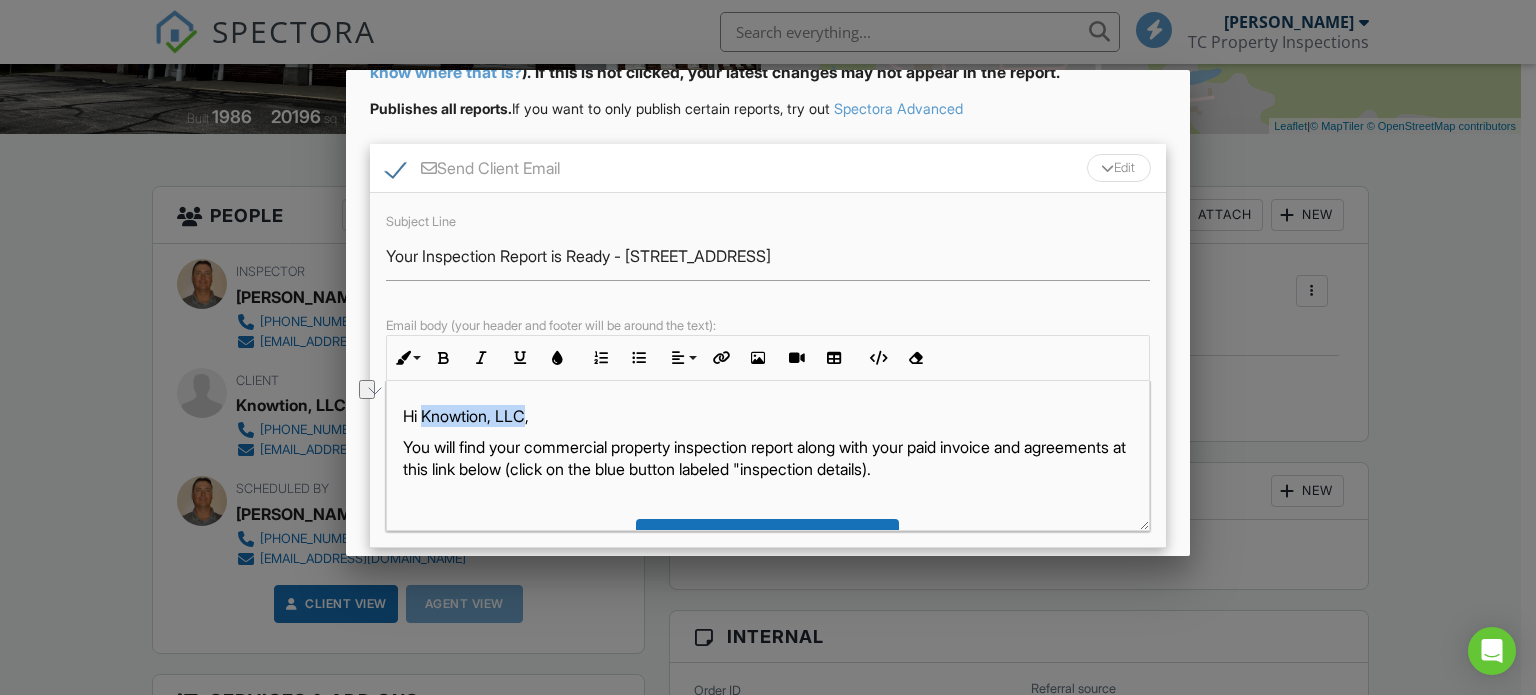 drag, startPoint x: 424, startPoint y: 412, endPoint x: 529, endPoint y: 399, distance: 105.801704 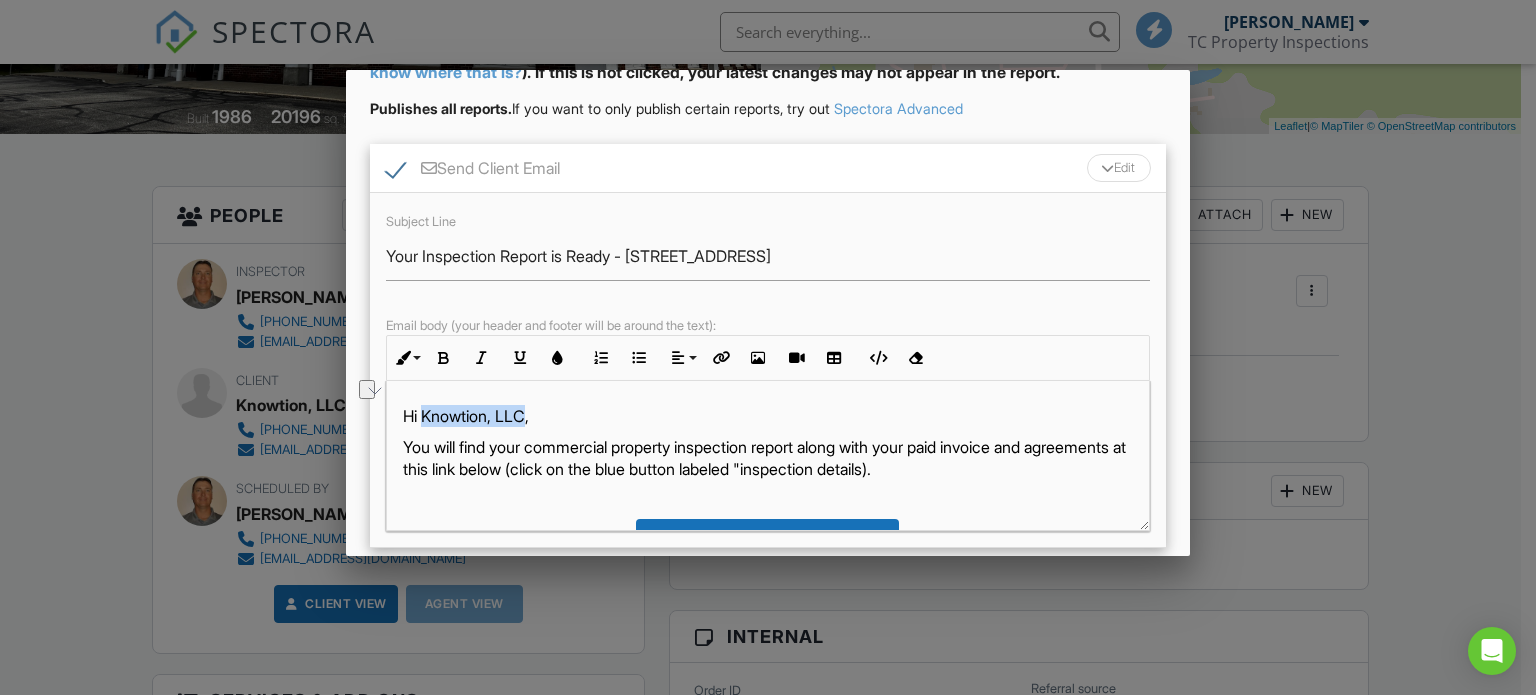 click on "Hi Knowtion, LLC, You will find your commercial property inspection report along with your paid invoice and agreements at this link below (click on the blue button labeled "inspection details). Commercial Inspections Details Recommend saving a PDF file of each report to your computer for future reference. Let me know if you have any questions." at bounding box center (768, 534) 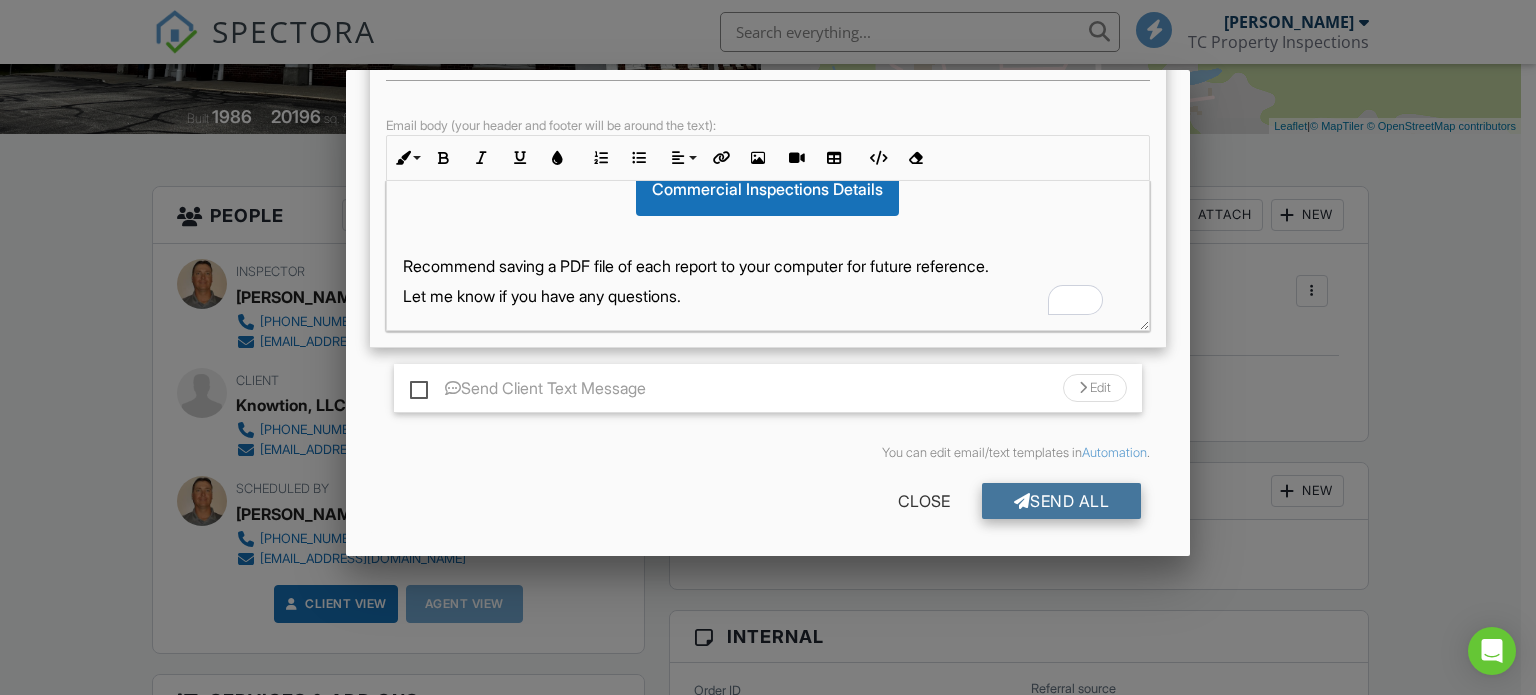 click on "Send All" at bounding box center [1062, 501] 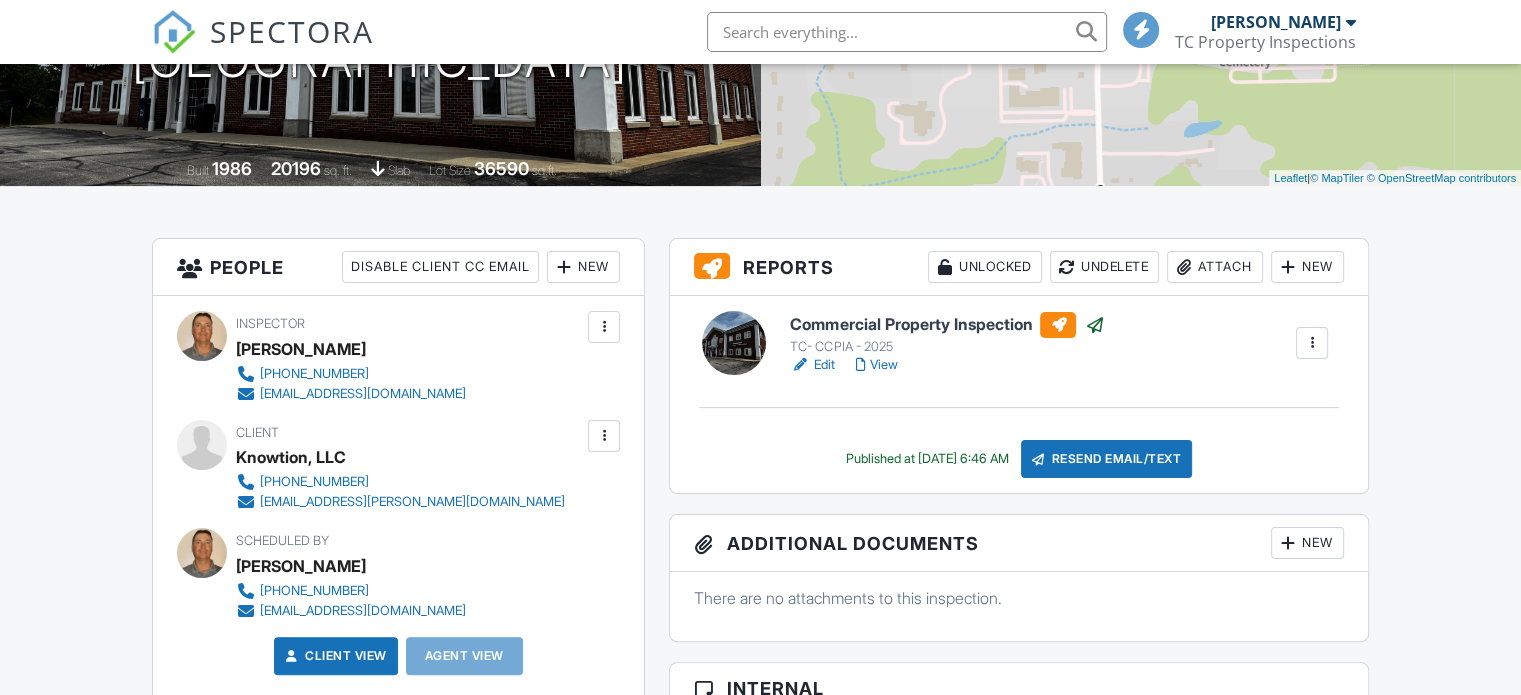 scroll, scrollTop: 348, scrollLeft: 0, axis: vertical 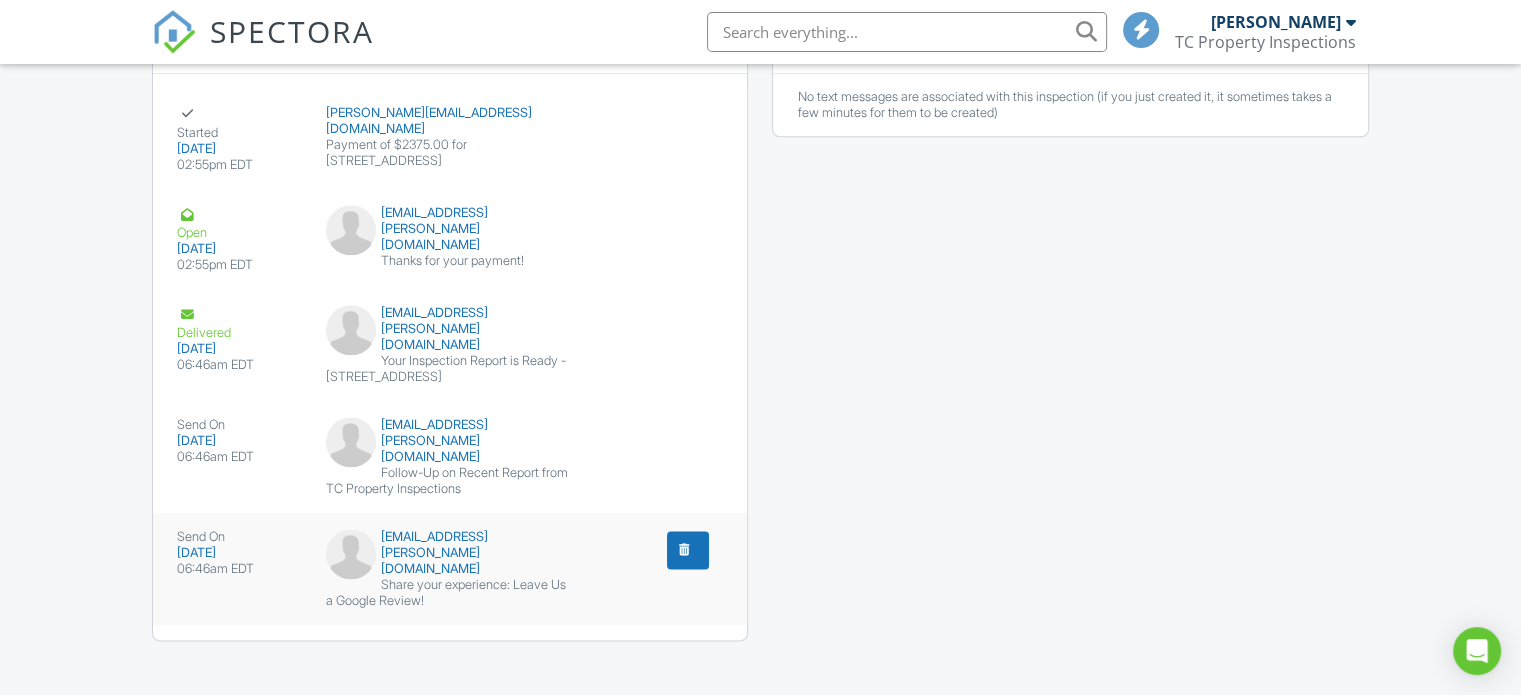 click on "Share your experience: Leave Us a Google Review!" at bounding box center (450, 593) 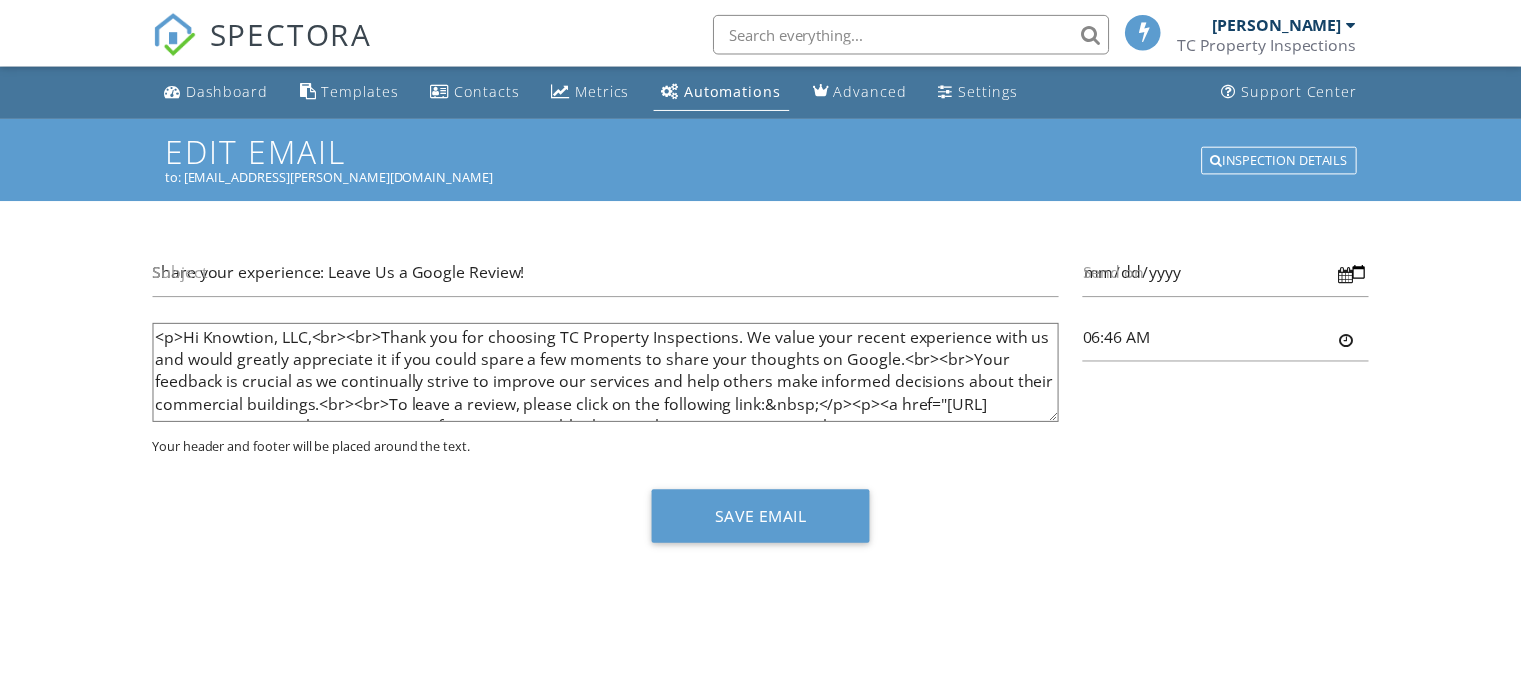scroll, scrollTop: 0, scrollLeft: 0, axis: both 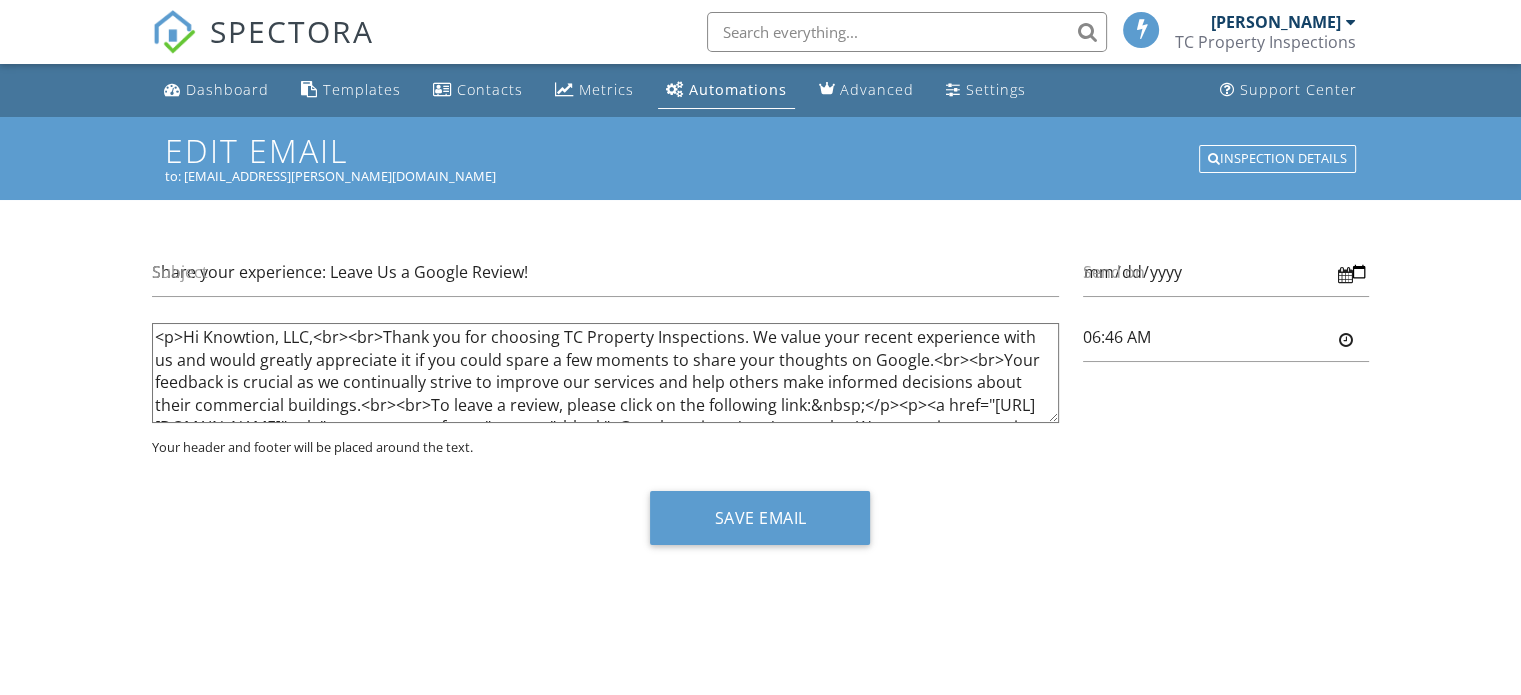 type on "6:46am" 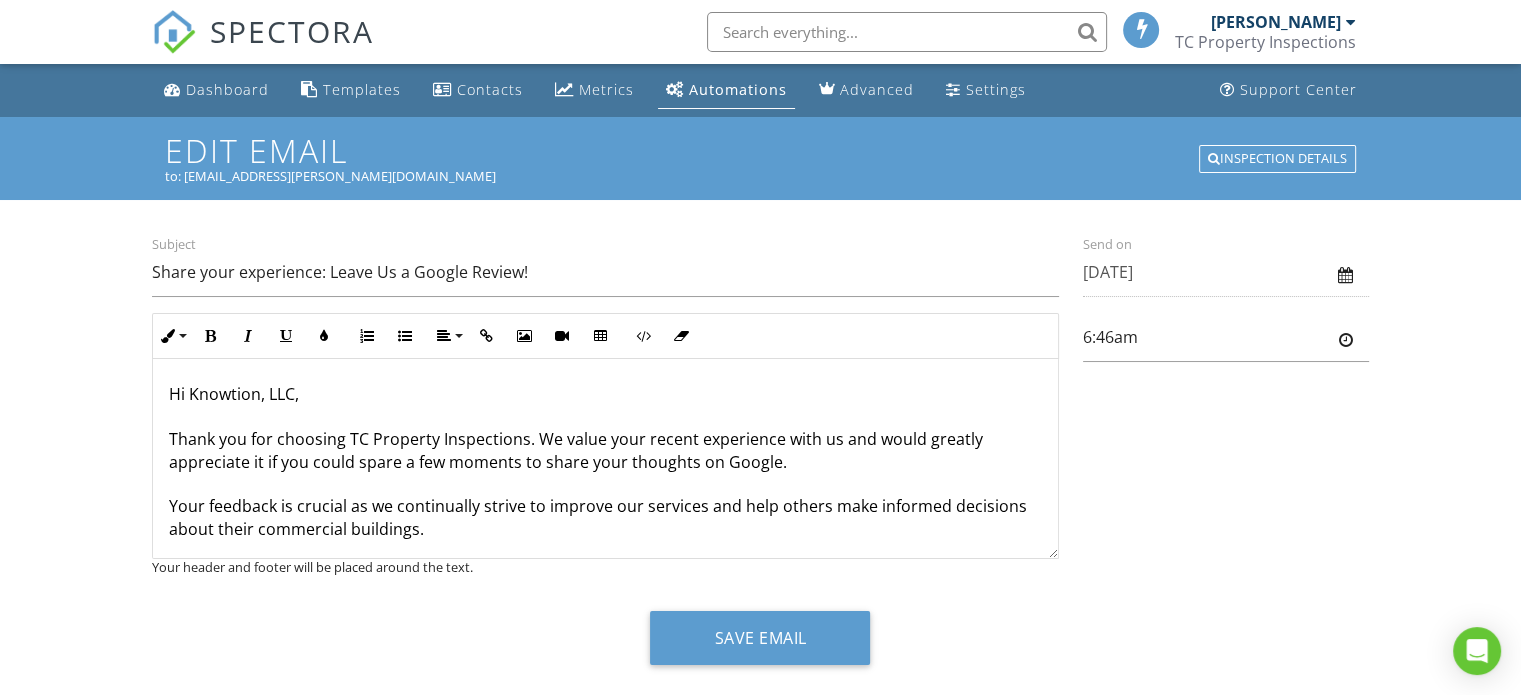scroll, scrollTop: 0, scrollLeft: 0, axis: both 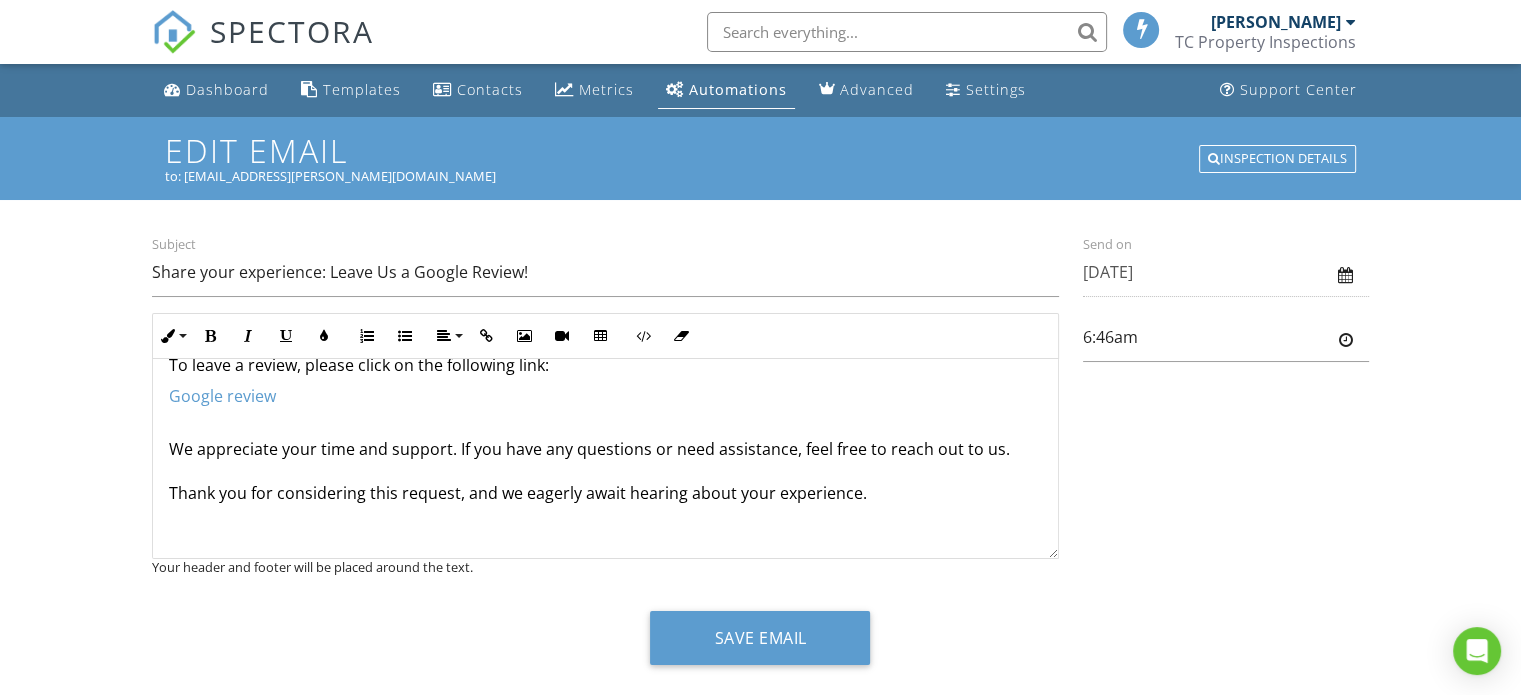 click on "Dashboard" at bounding box center [227, 89] 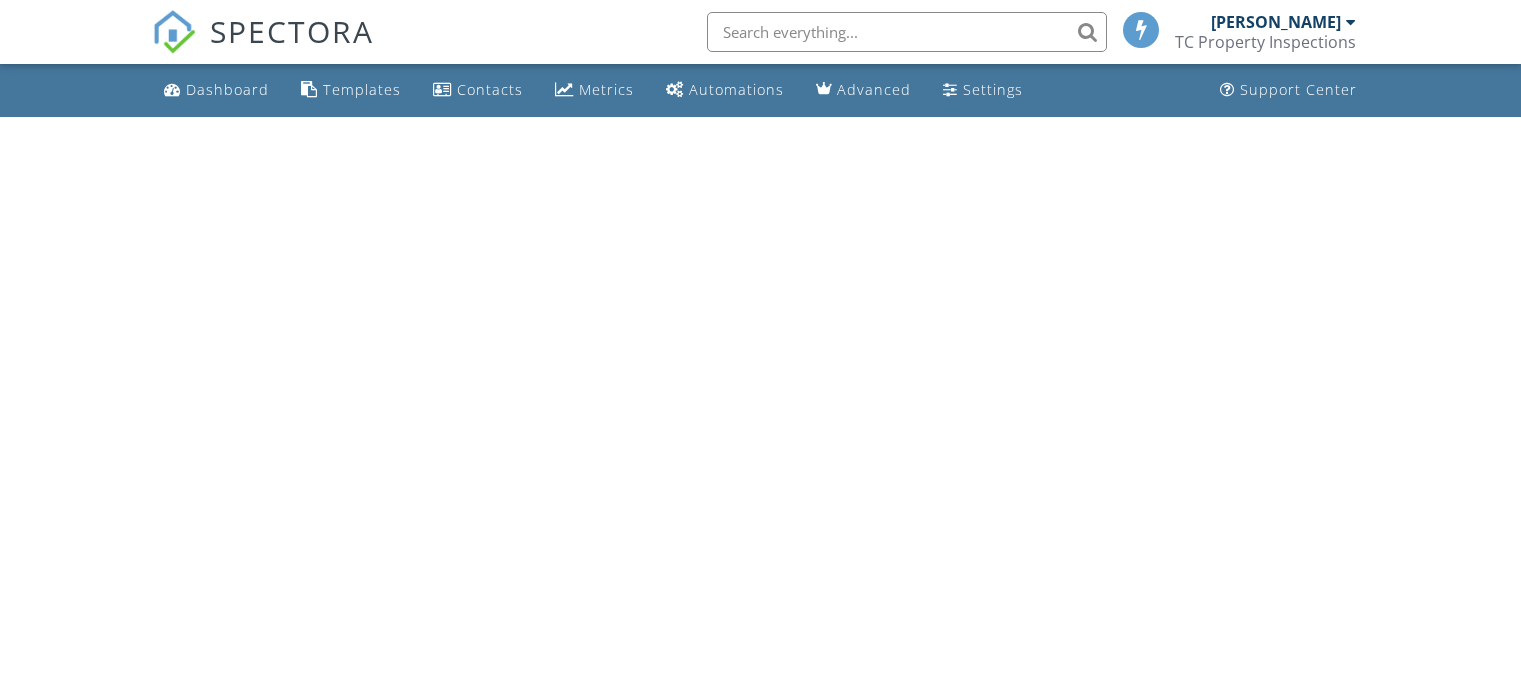 scroll, scrollTop: 0, scrollLeft: 0, axis: both 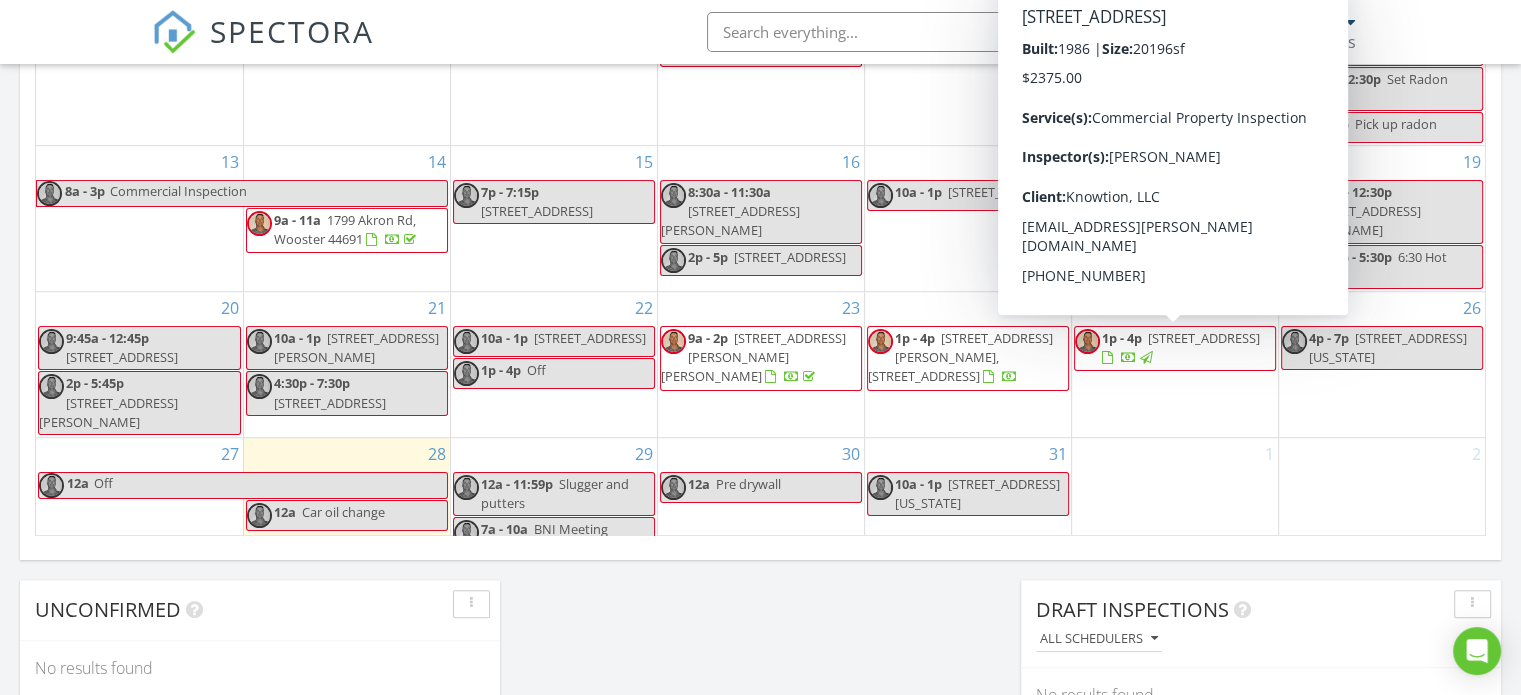click on "17747 Chillicothe Rd, Chagrin Falls 44023" at bounding box center (1204, 338) 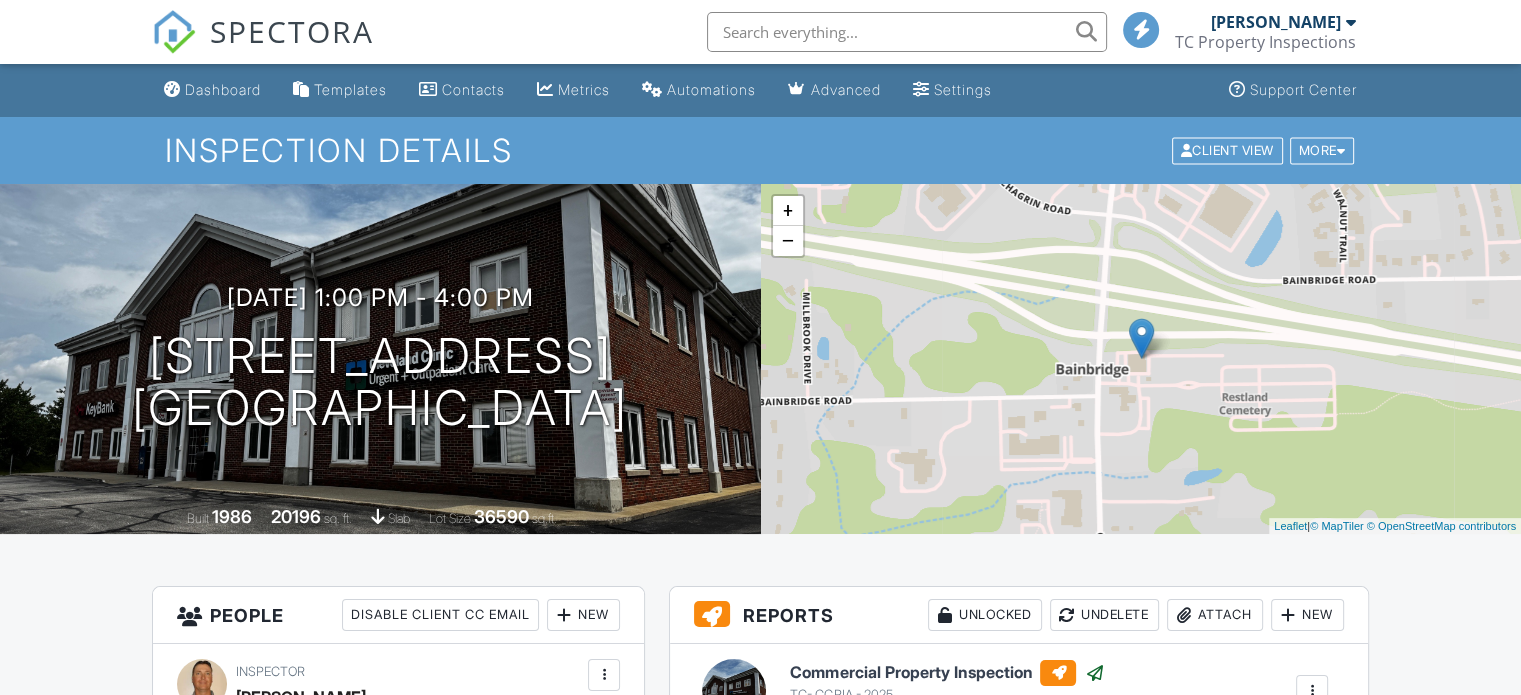 scroll, scrollTop: 800, scrollLeft: 0, axis: vertical 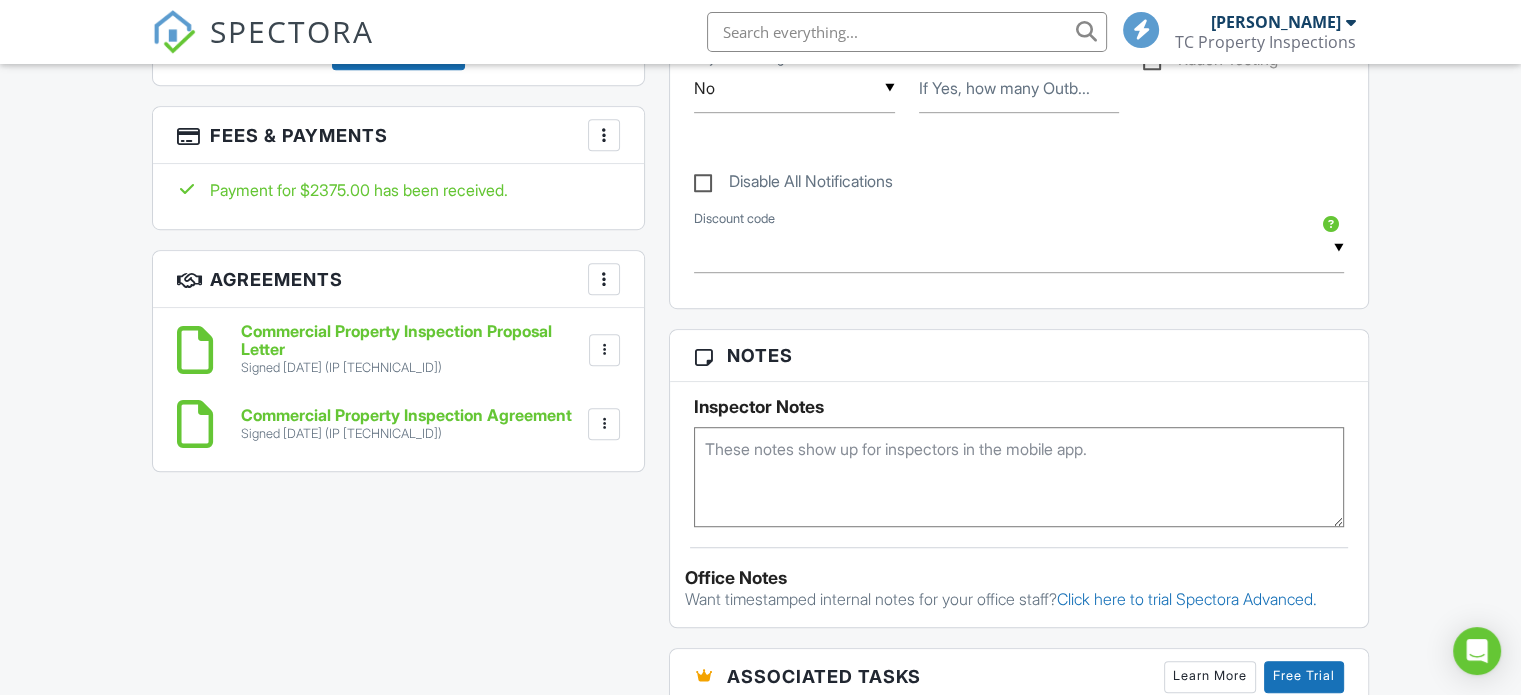 click on "Disable All Notifications" at bounding box center [793, 184] 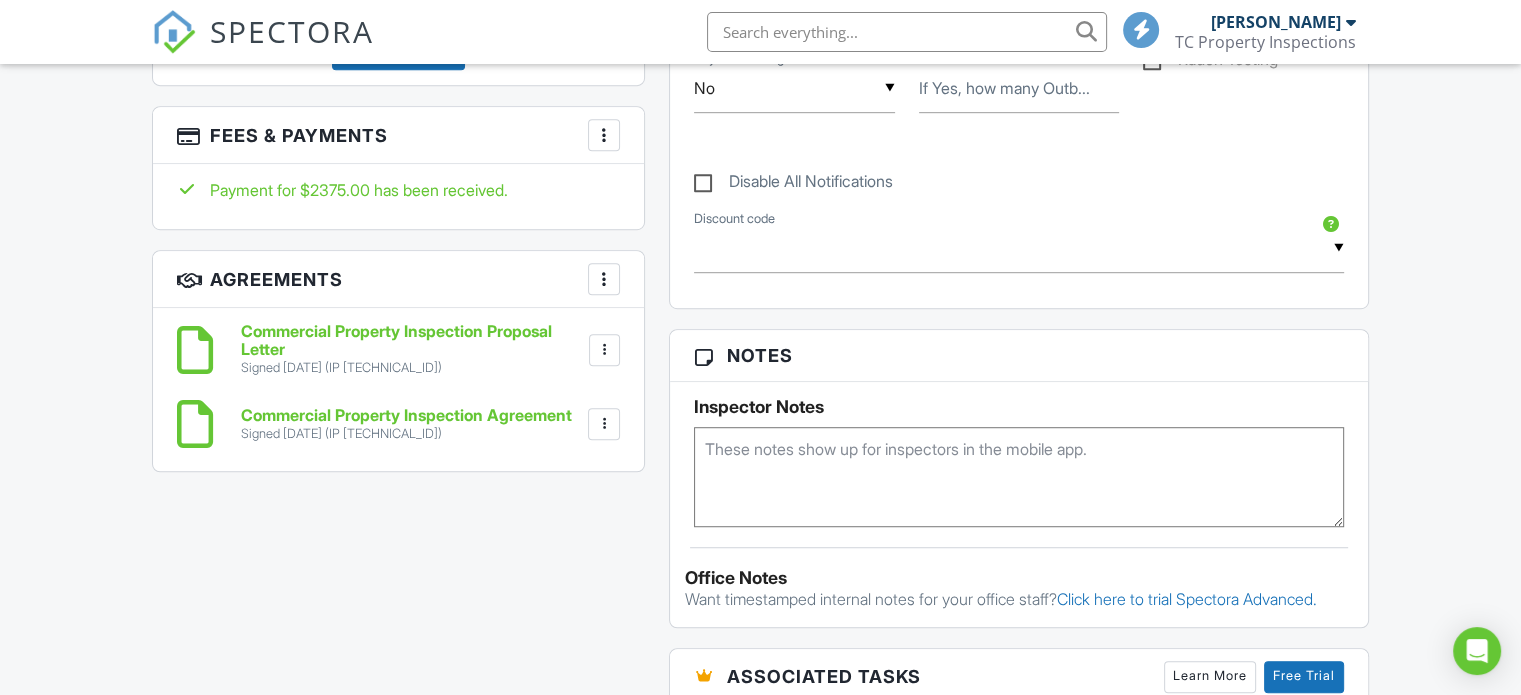 checkbox on "true" 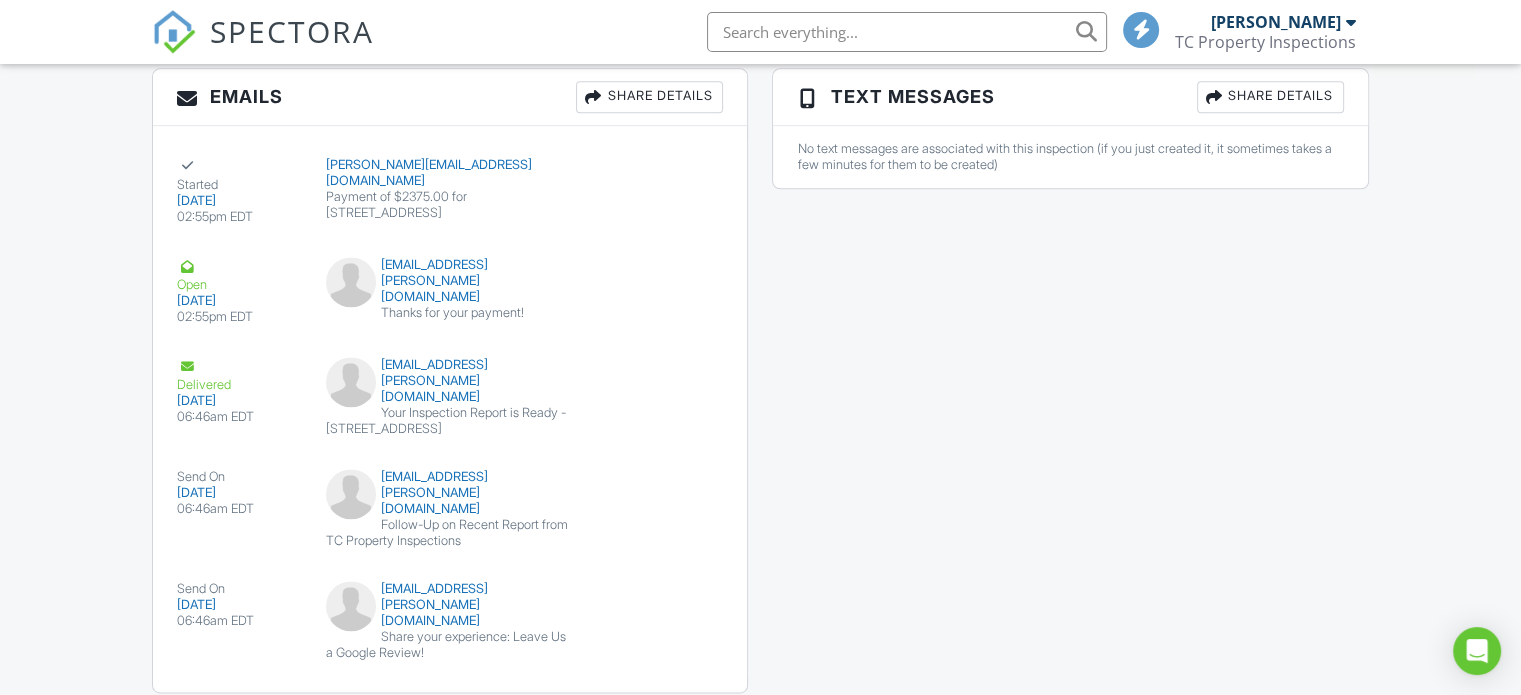 scroll, scrollTop: 2704, scrollLeft: 0, axis: vertical 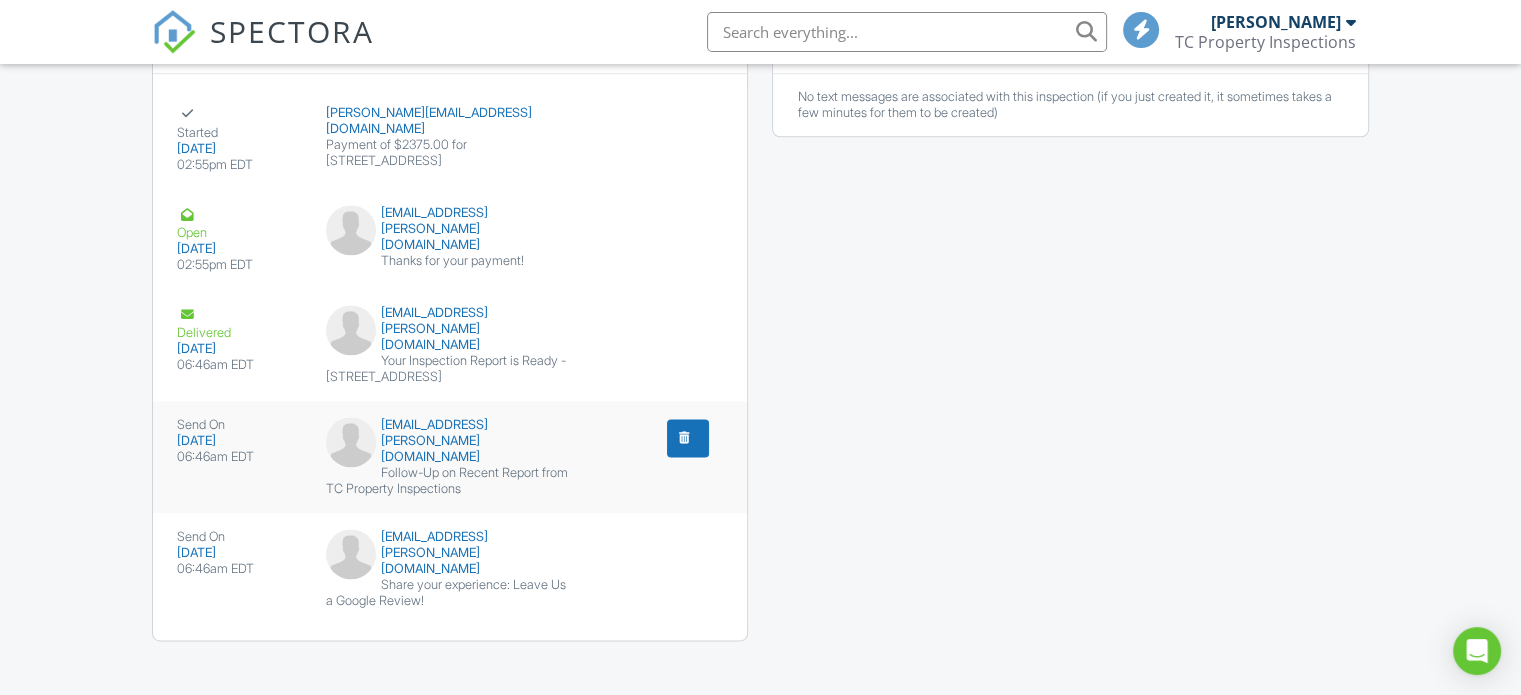 click at bounding box center [684, 438] 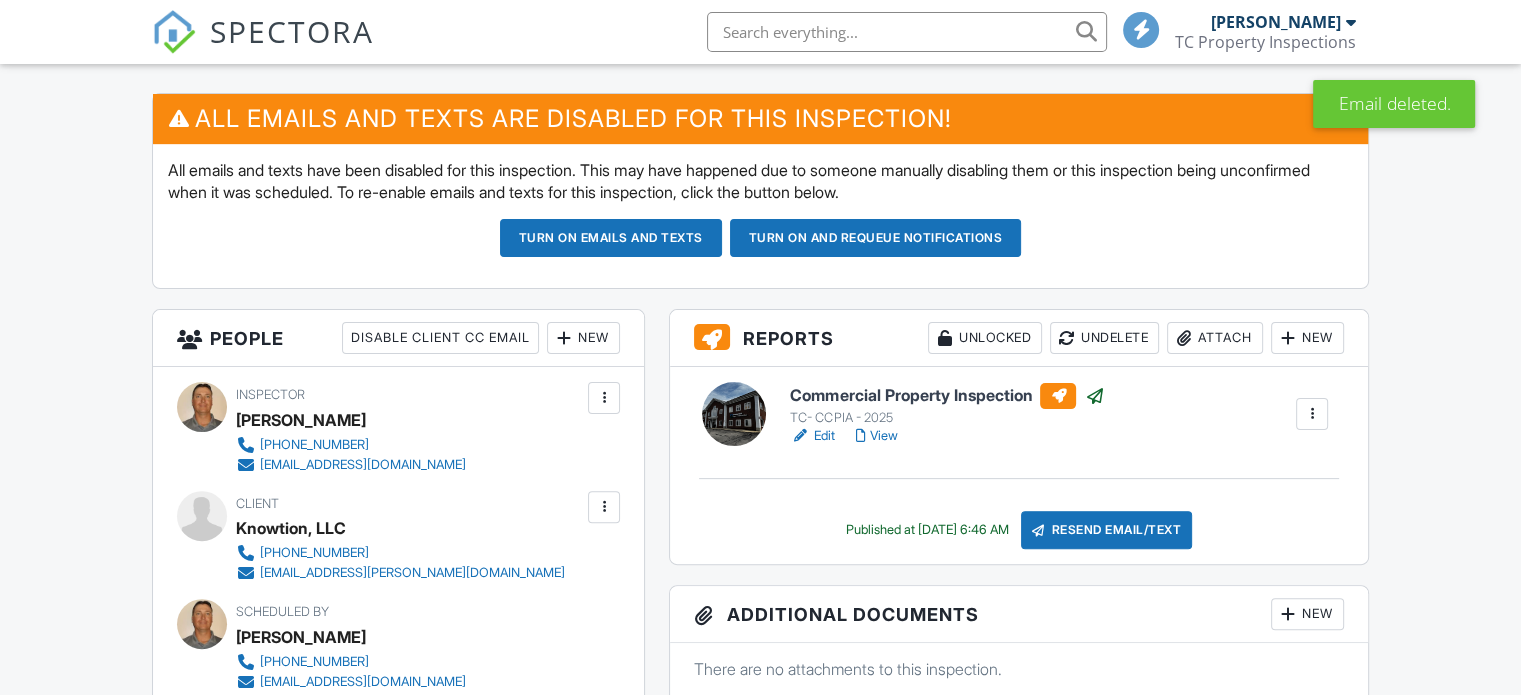 scroll, scrollTop: 1900, scrollLeft: 0, axis: vertical 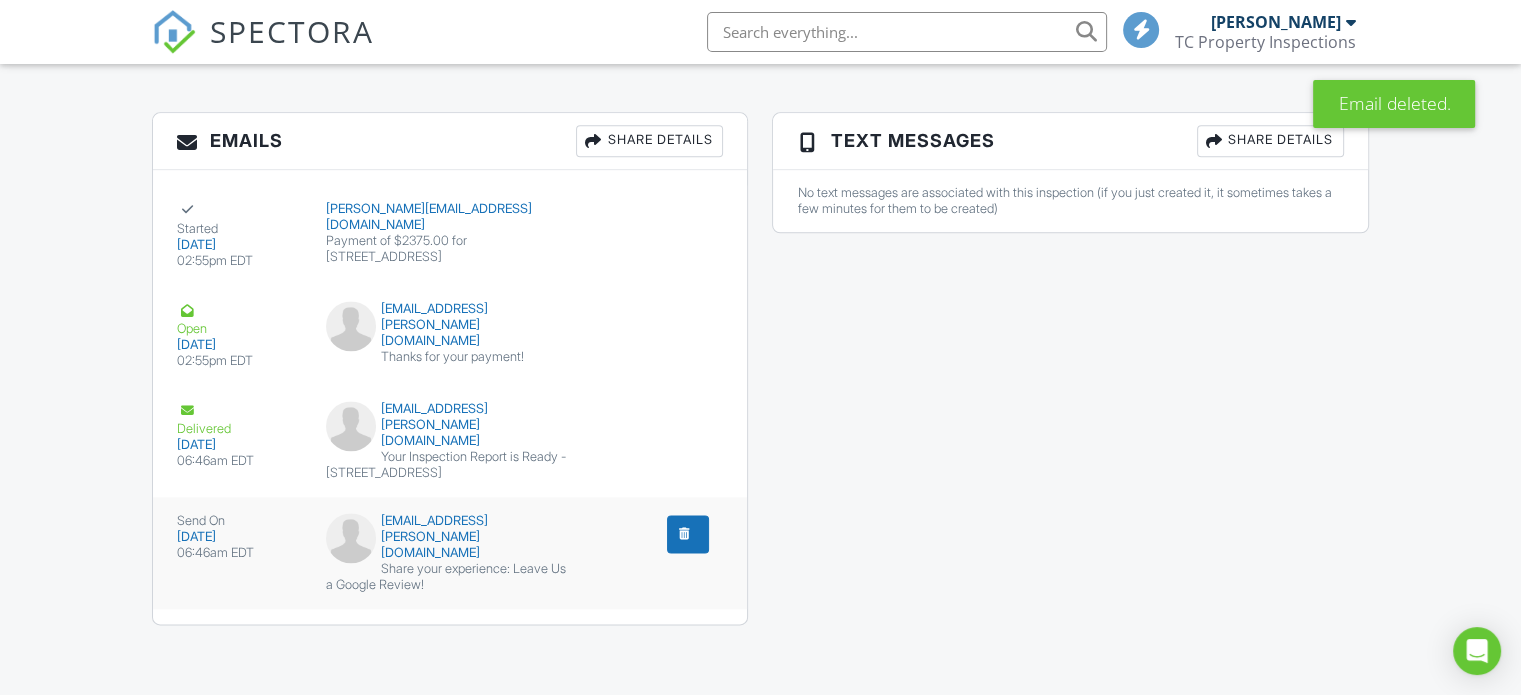 click at bounding box center [684, 534] 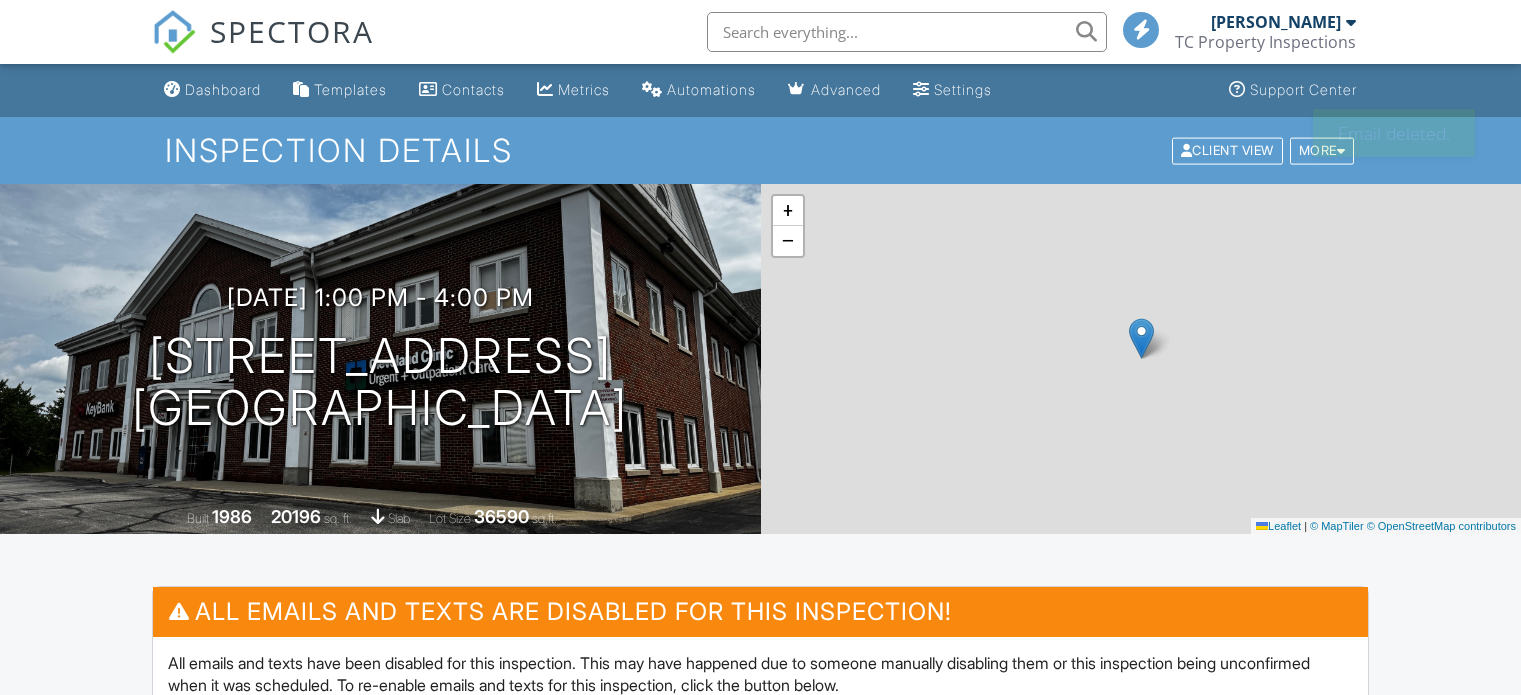scroll, scrollTop: 0, scrollLeft: 0, axis: both 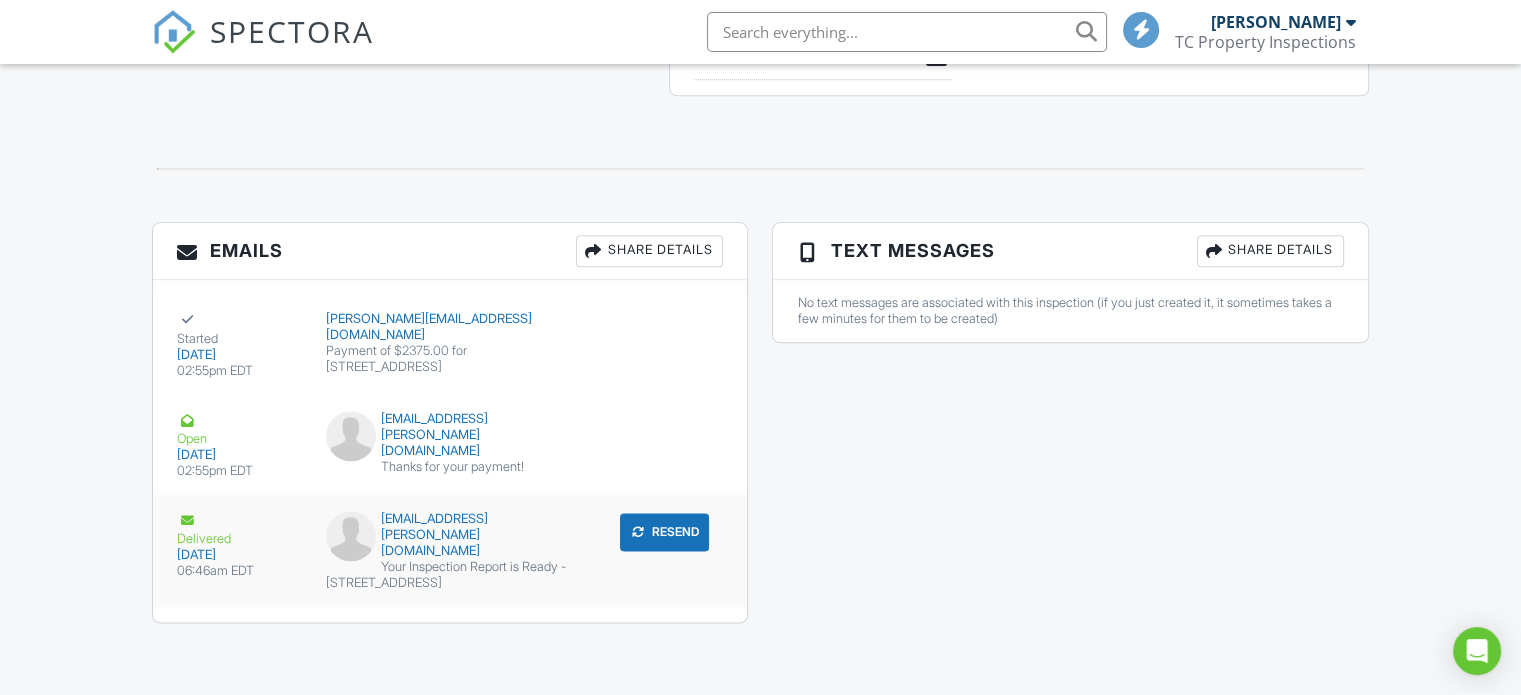 click on "Your Inspection Report is Ready - [STREET_ADDRESS]" at bounding box center [450, 575] 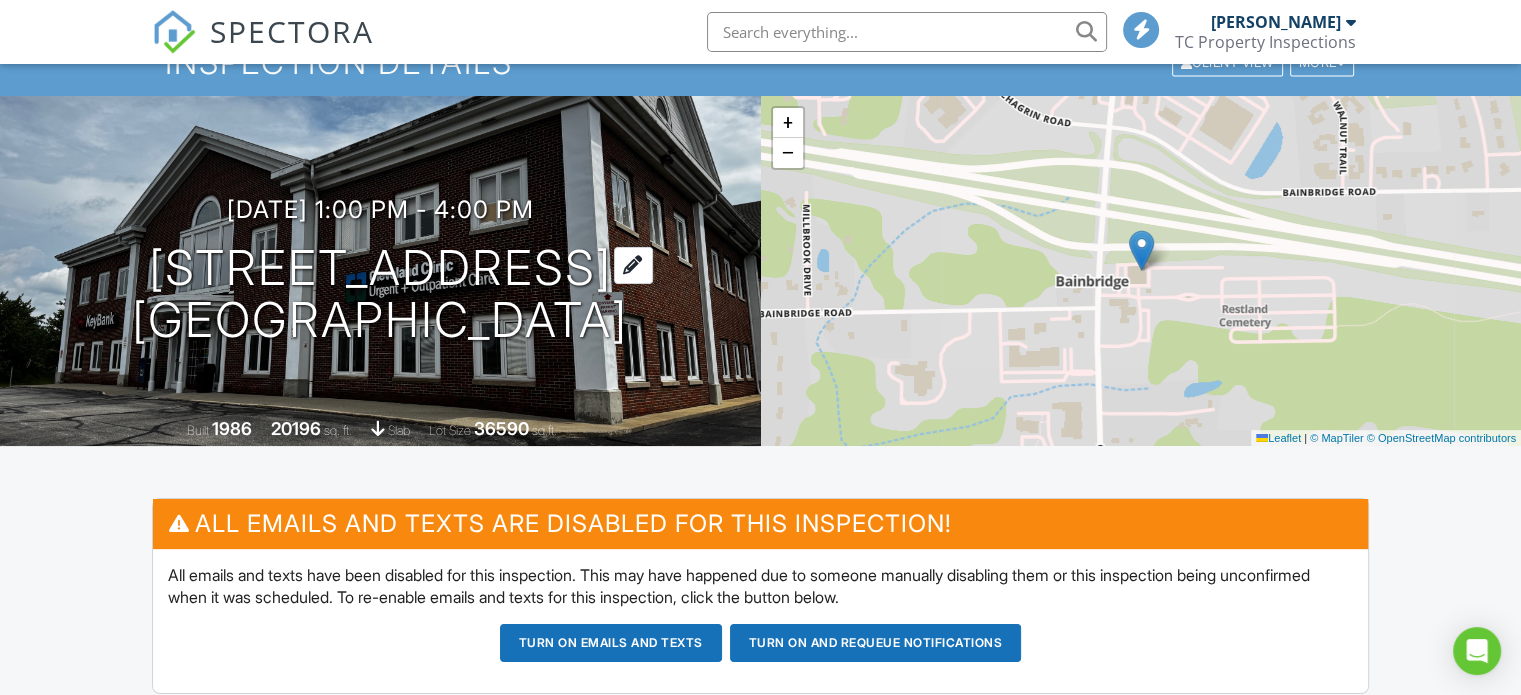 scroll, scrollTop: 0, scrollLeft: 0, axis: both 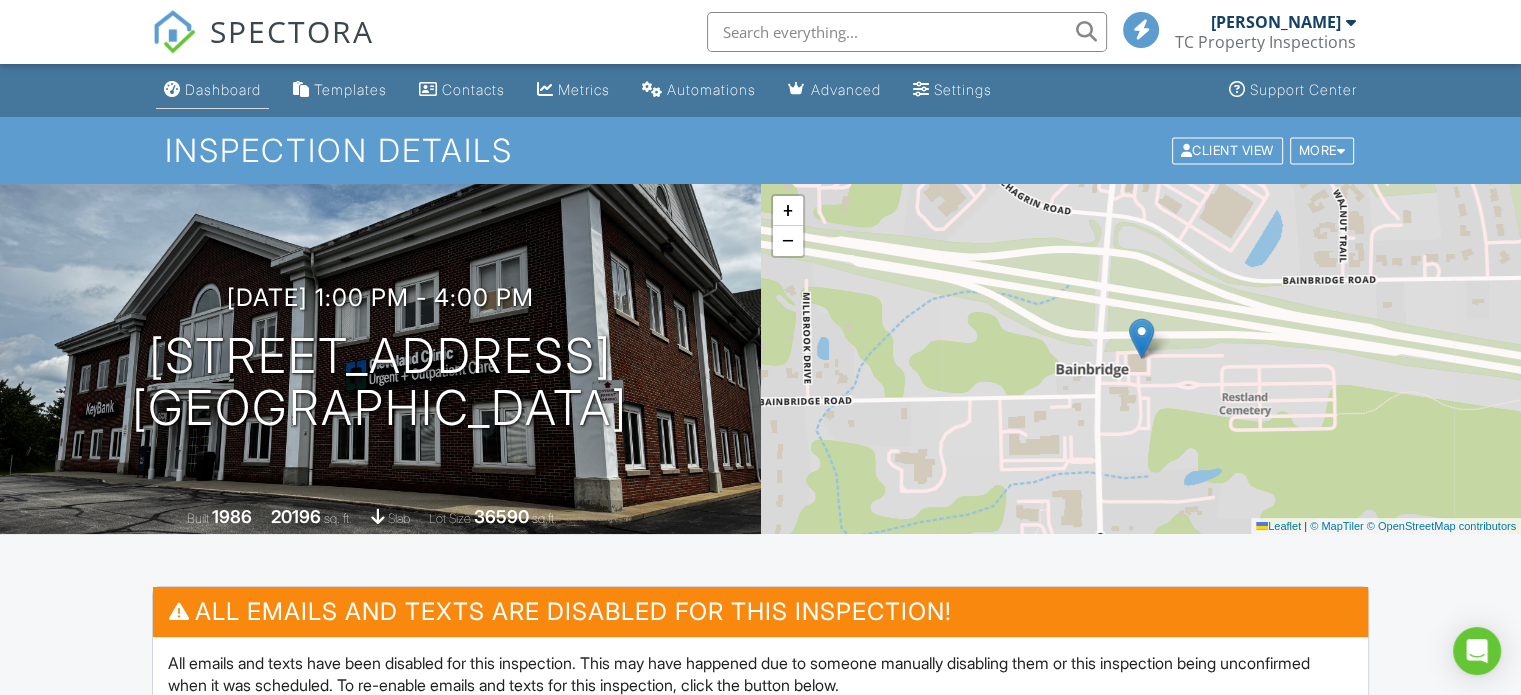 click on "Dashboard" at bounding box center [223, 89] 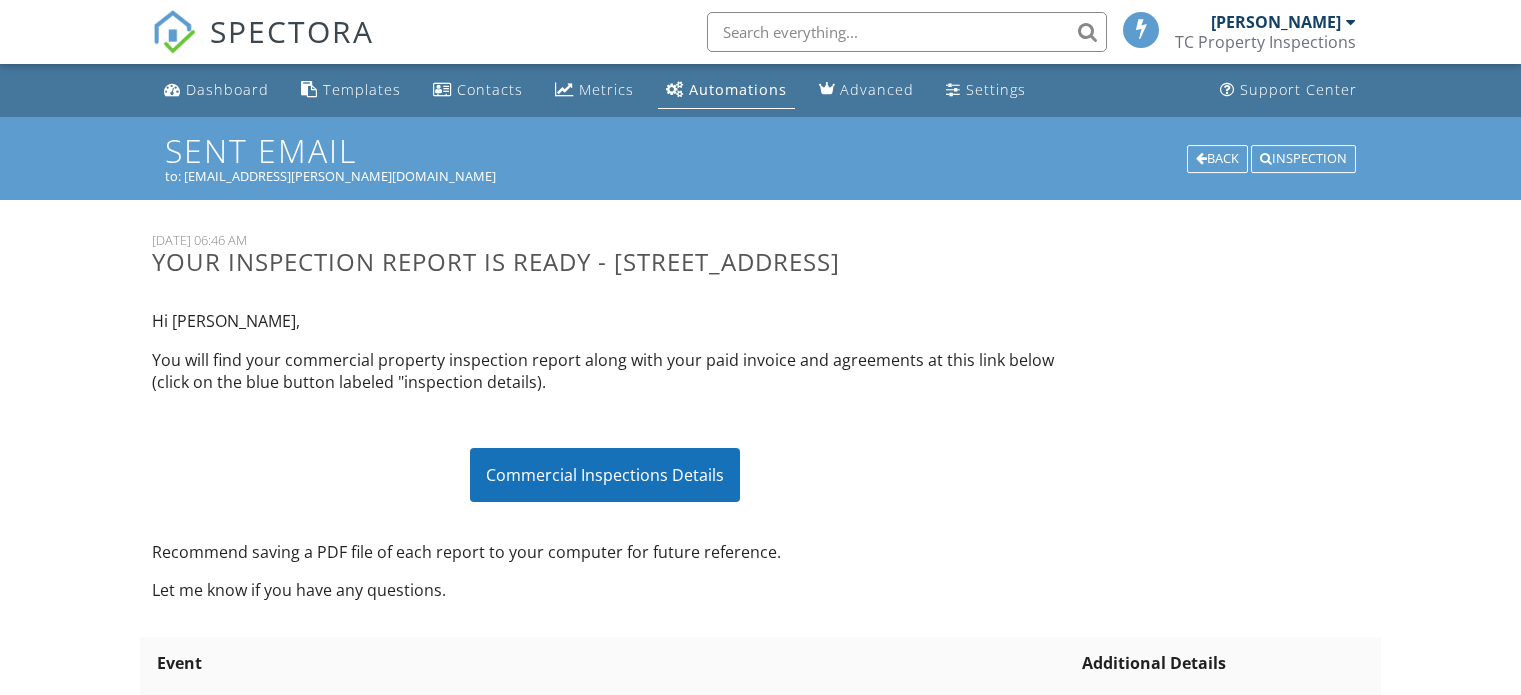 scroll, scrollTop: 0, scrollLeft: 0, axis: both 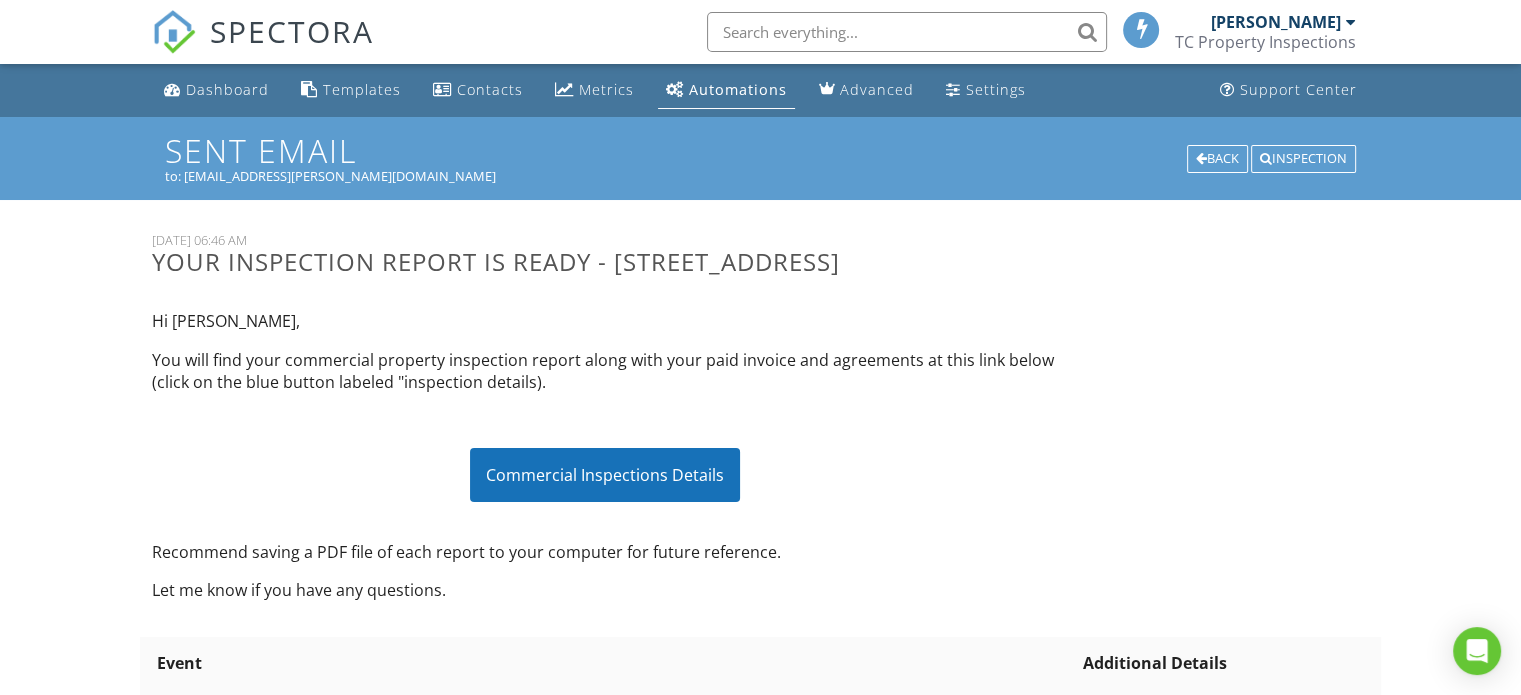 click on "Commercial Inspections Details" at bounding box center (605, 475) 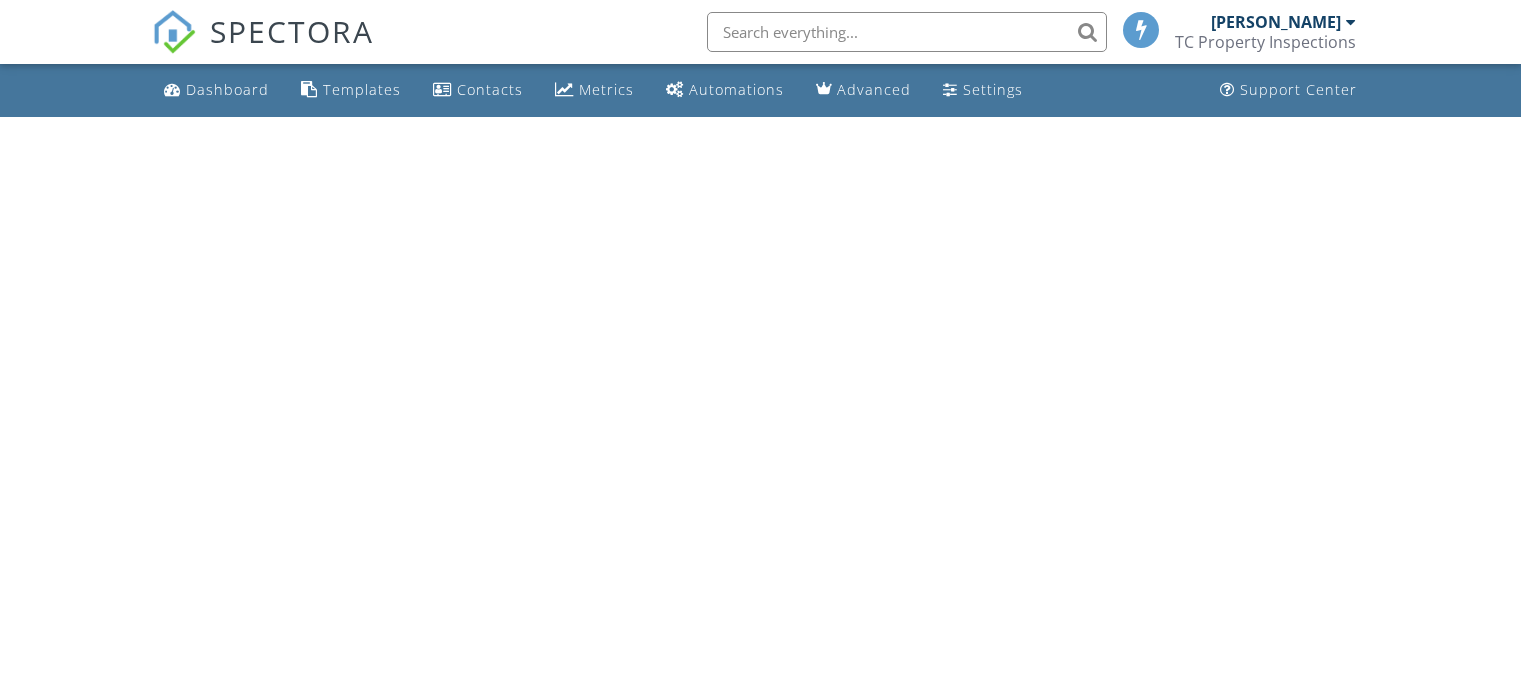 scroll, scrollTop: 0, scrollLeft: 0, axis: both 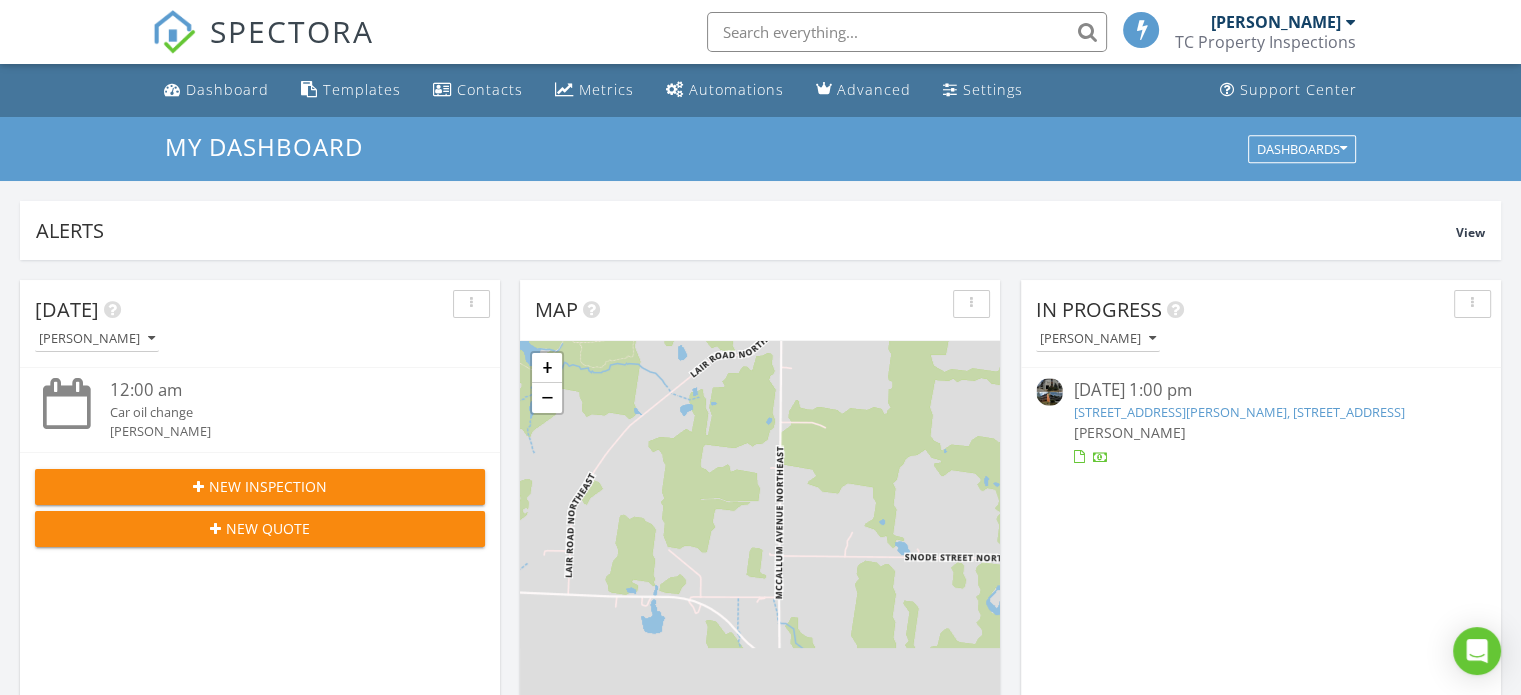 click on "[STREET_ADDRESS][PERSON_NAME], [STREET_ADDRESS]" at bounding box center (1238, 412) 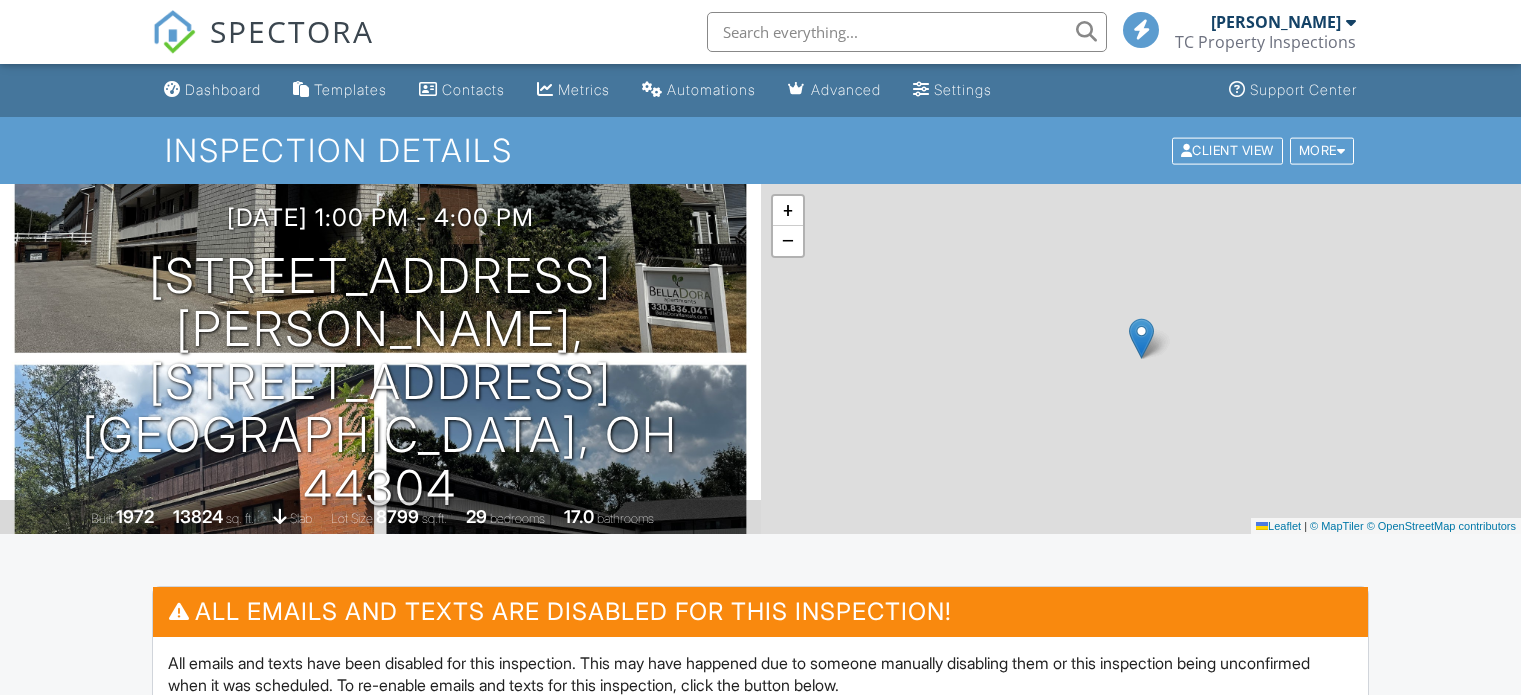 scroll, scrollTop: 0, scrollLeft: 0, axis: both 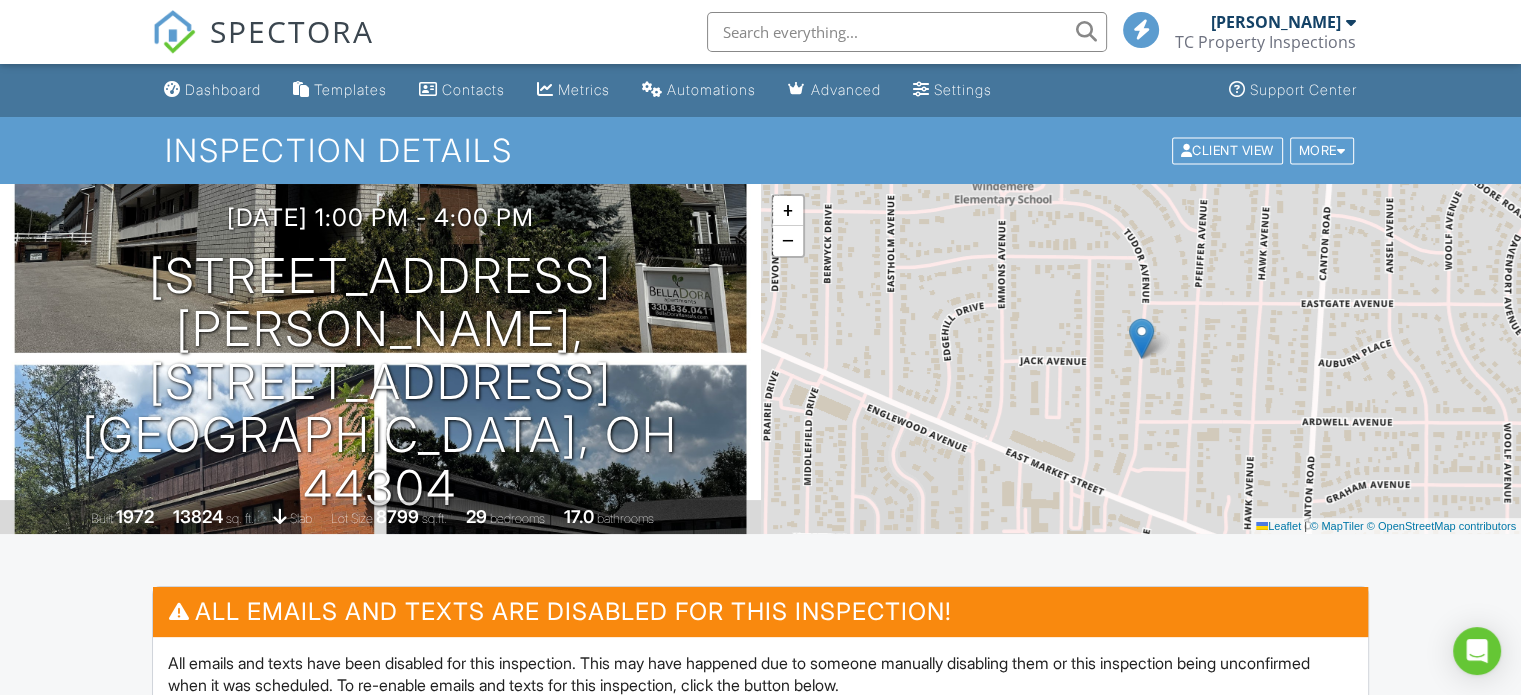 click on "+ −  Leaflet   |   © MapTiler   © OpenStreetMap contributors" at bounding box center (1141, 359) 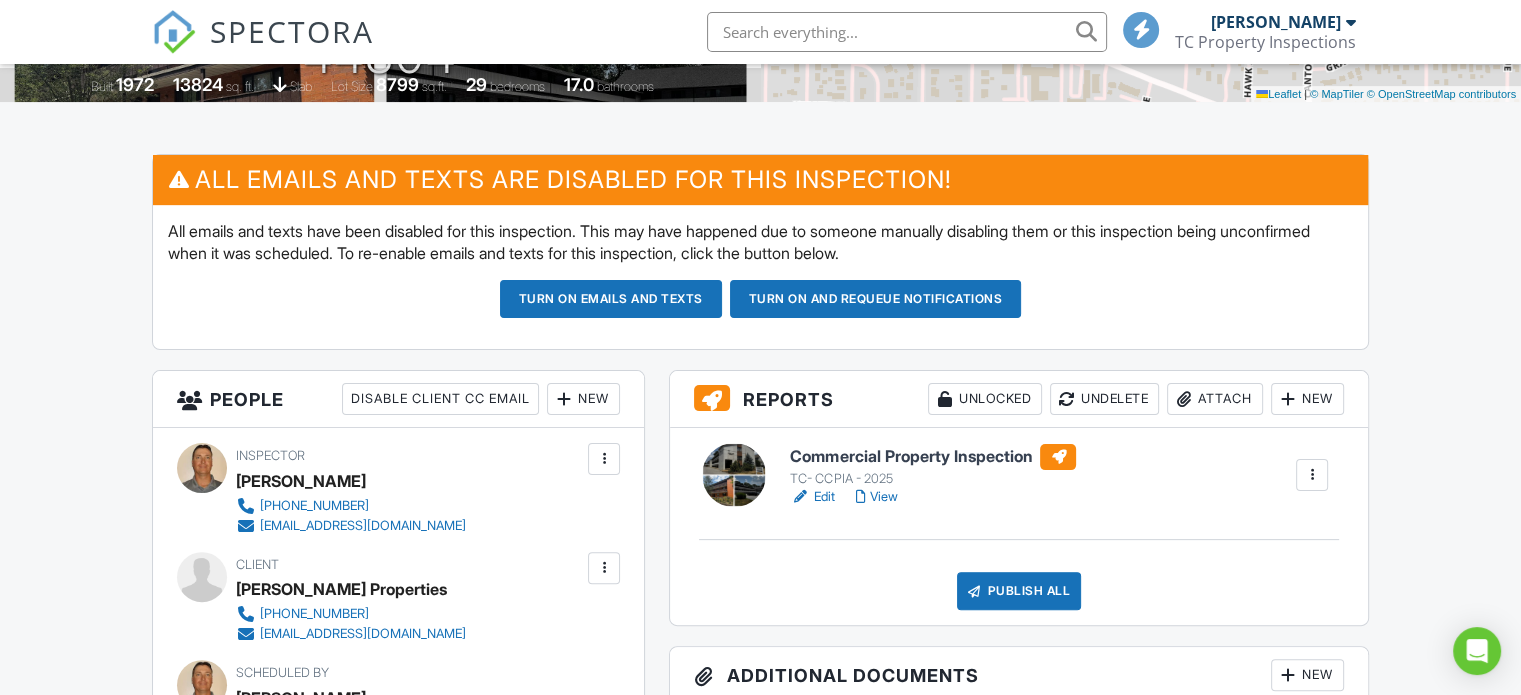 scroll, scrollTop: 500, scrollLeft: 0, axis: vertical 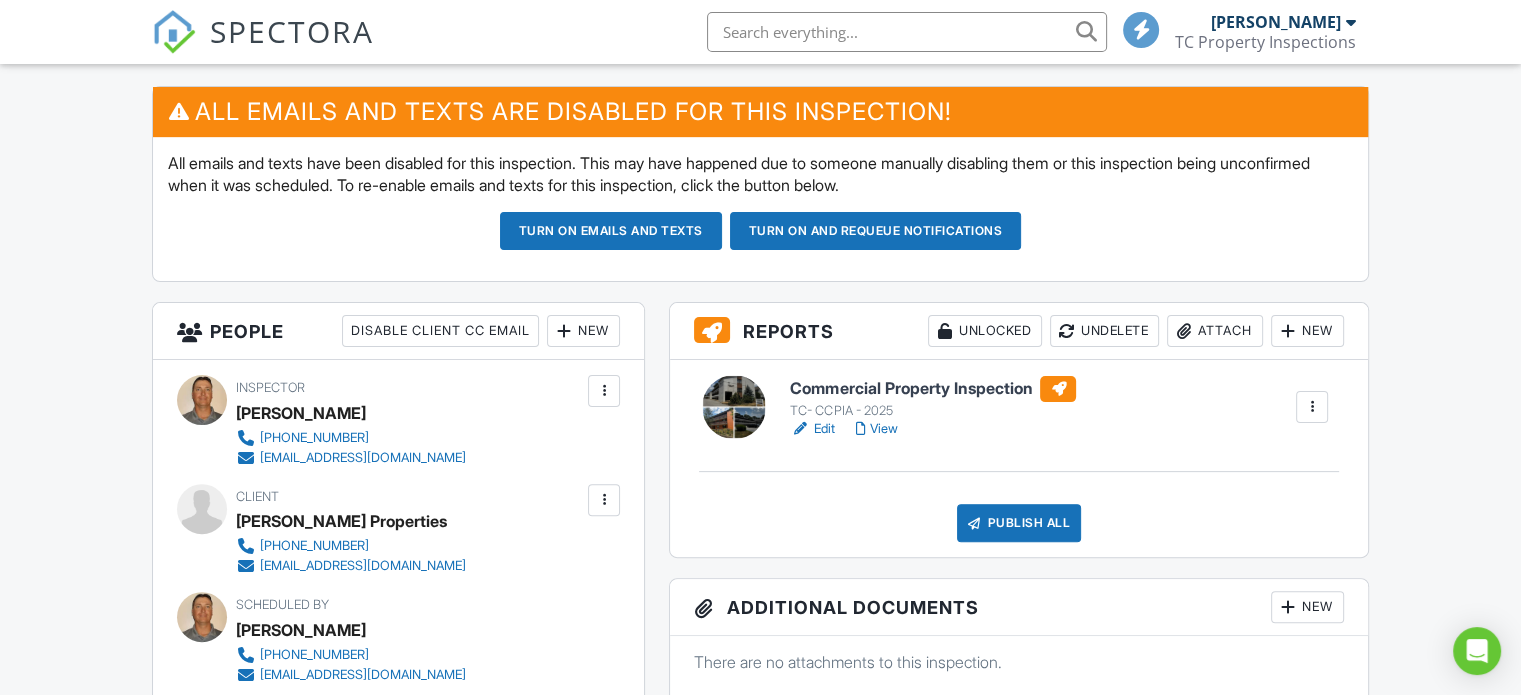 click on "View" at bounding box center (876, 429) 